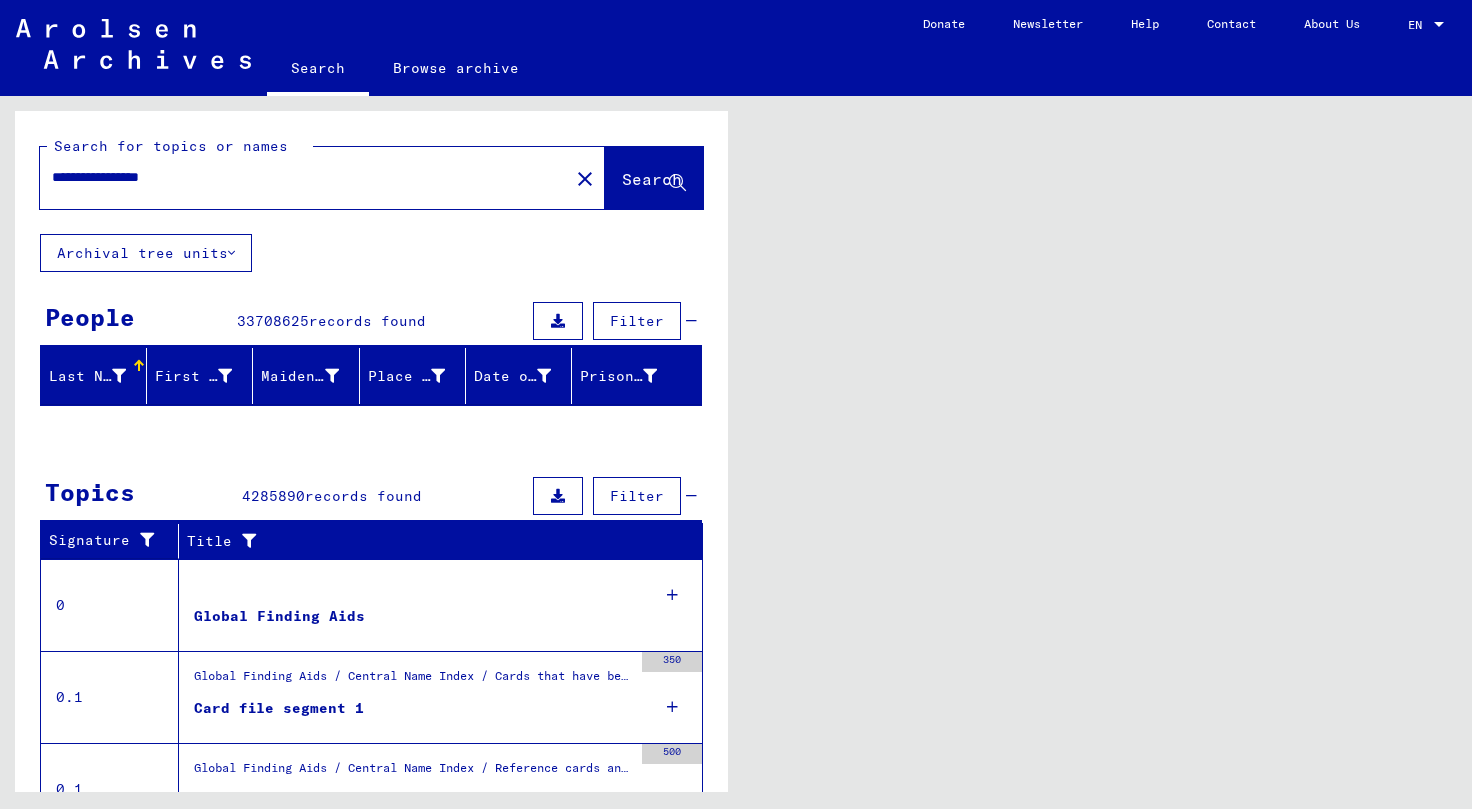 scroll, scrollTop: 0, scrollLeft: 0, axis: both 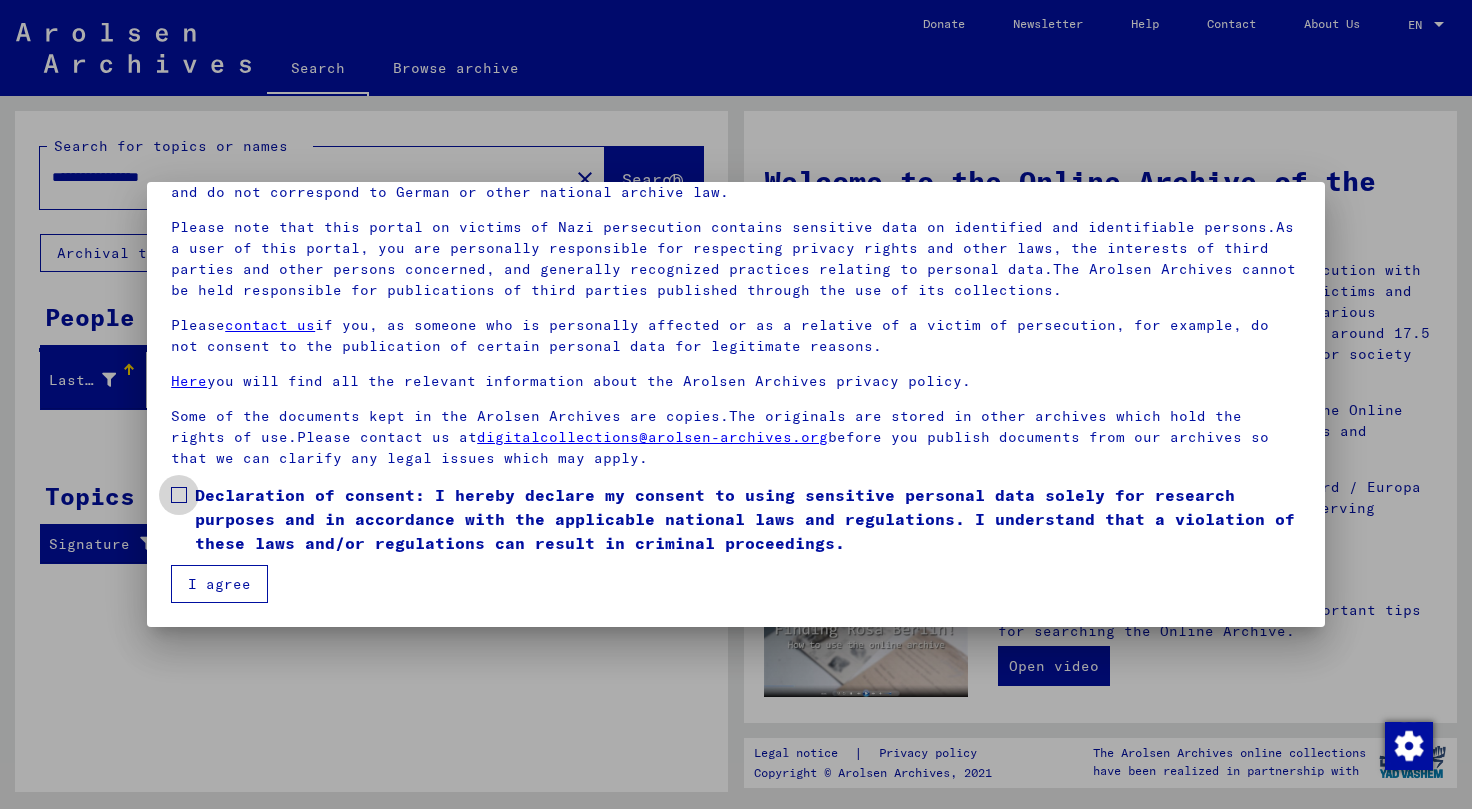 click at bounding box center [179, 495] 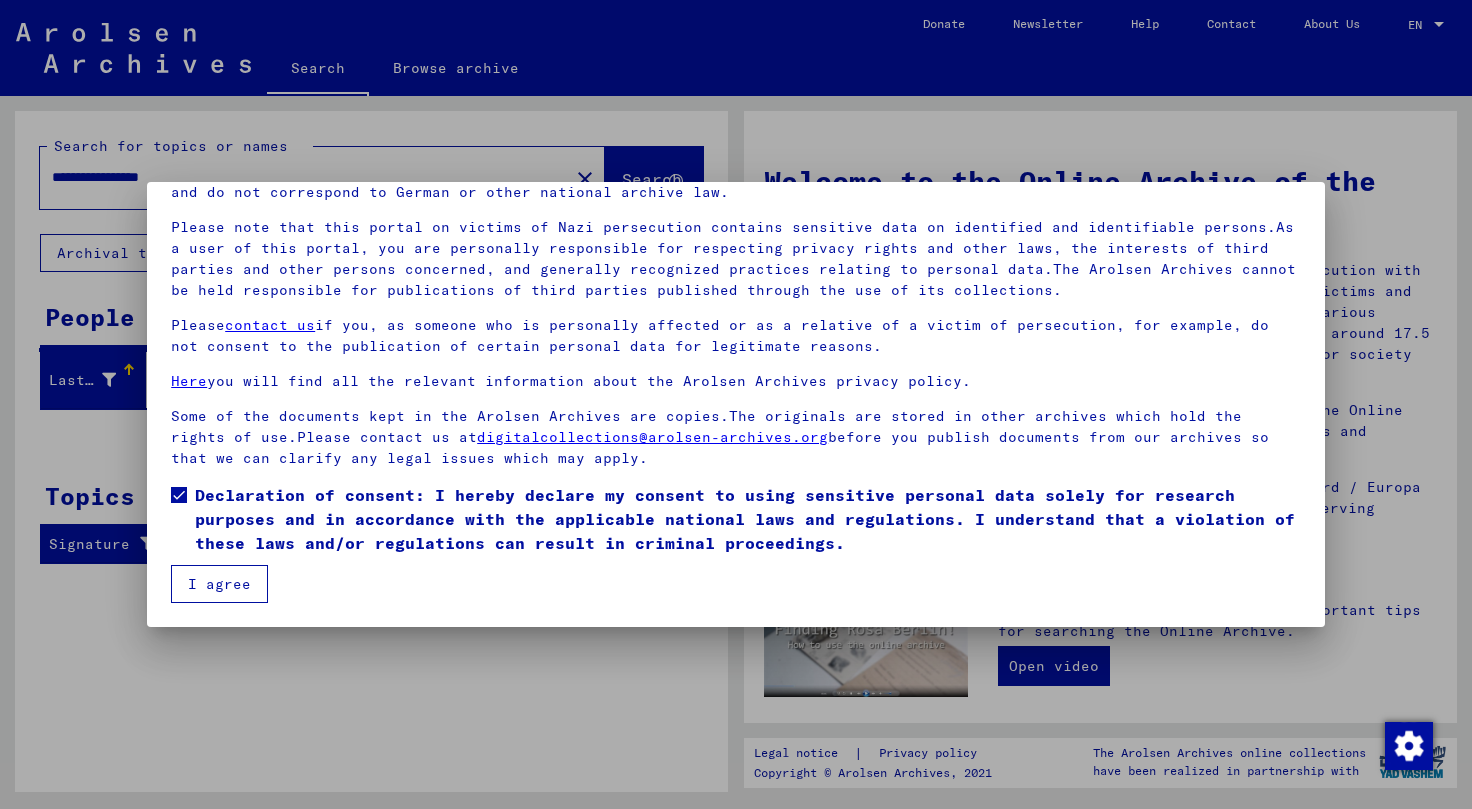 click on "I agree" at bounding box center [219, 584] 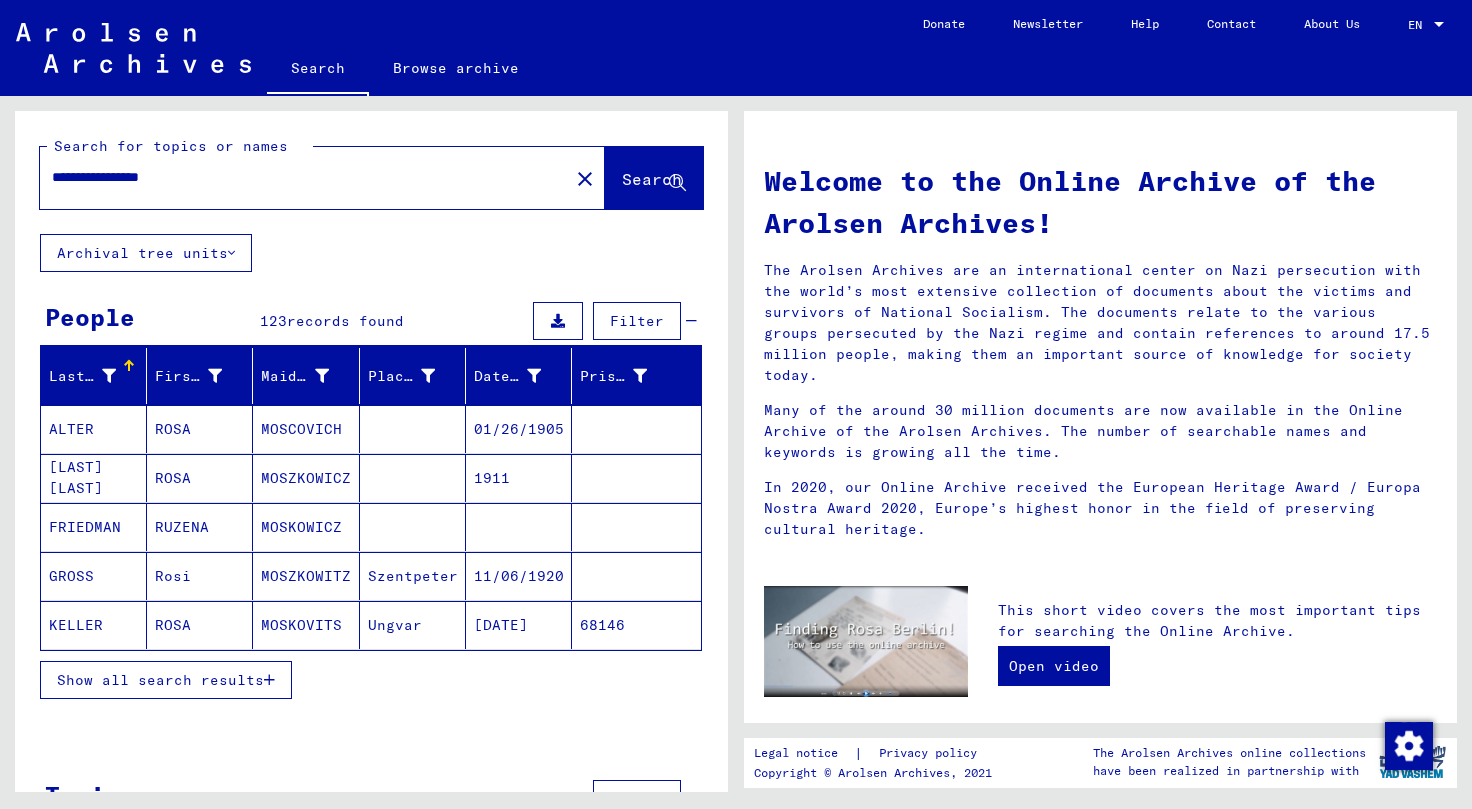 click on "**********" at bounding box center [298, 177] 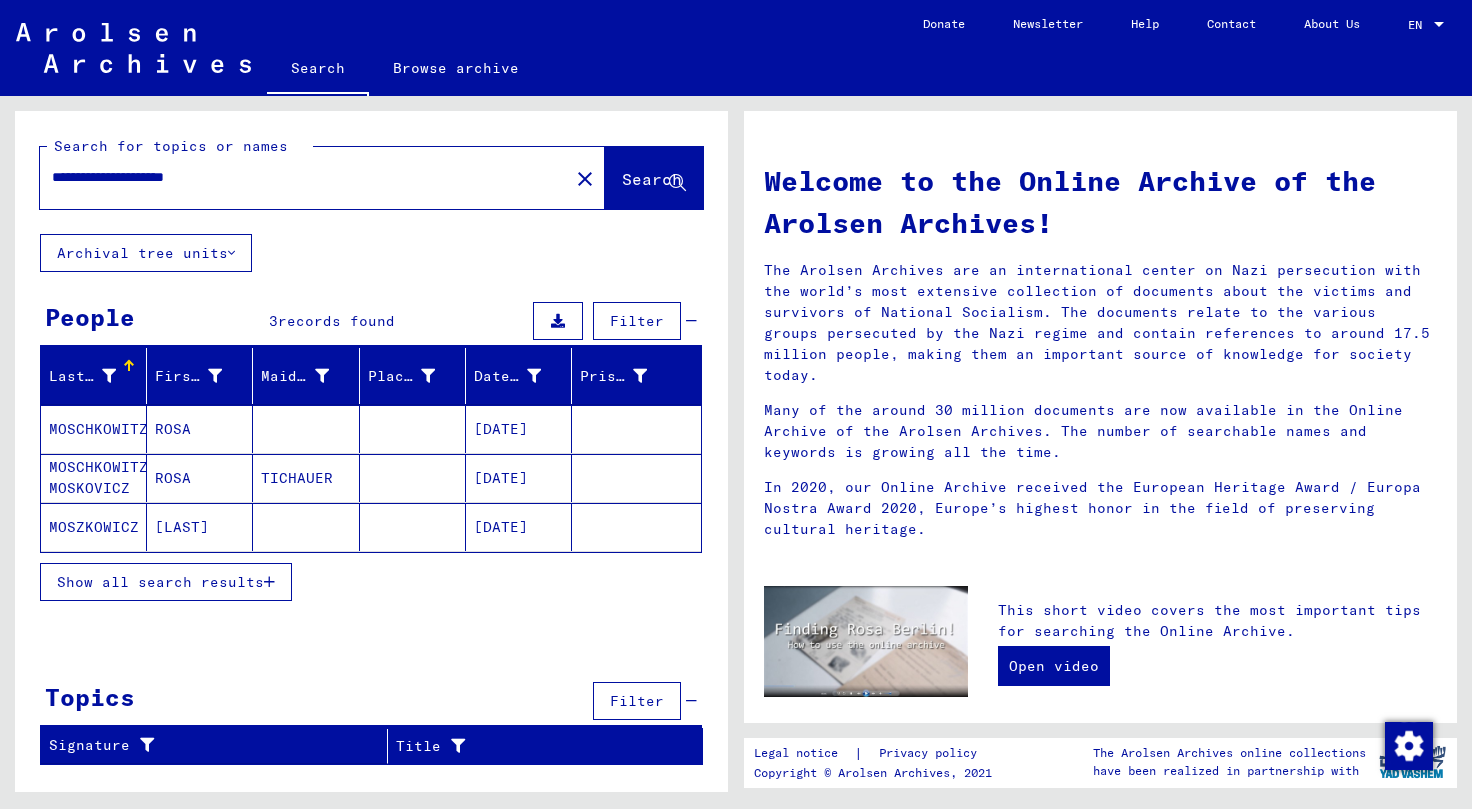 click on "[DATE]" at bounding box center (519, 478) 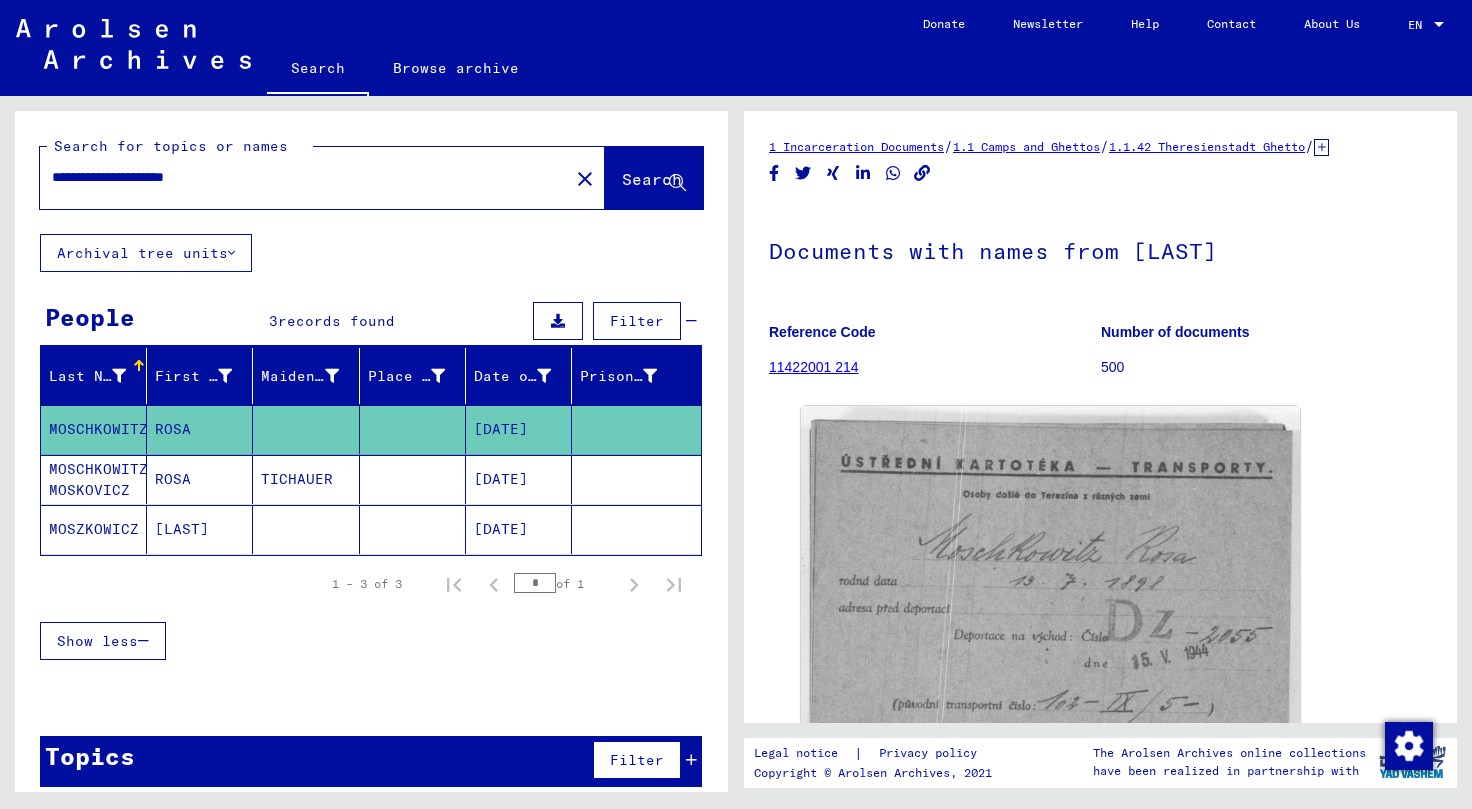 scroll, scrollTop: 0, scrollLeft: 0, axis: both 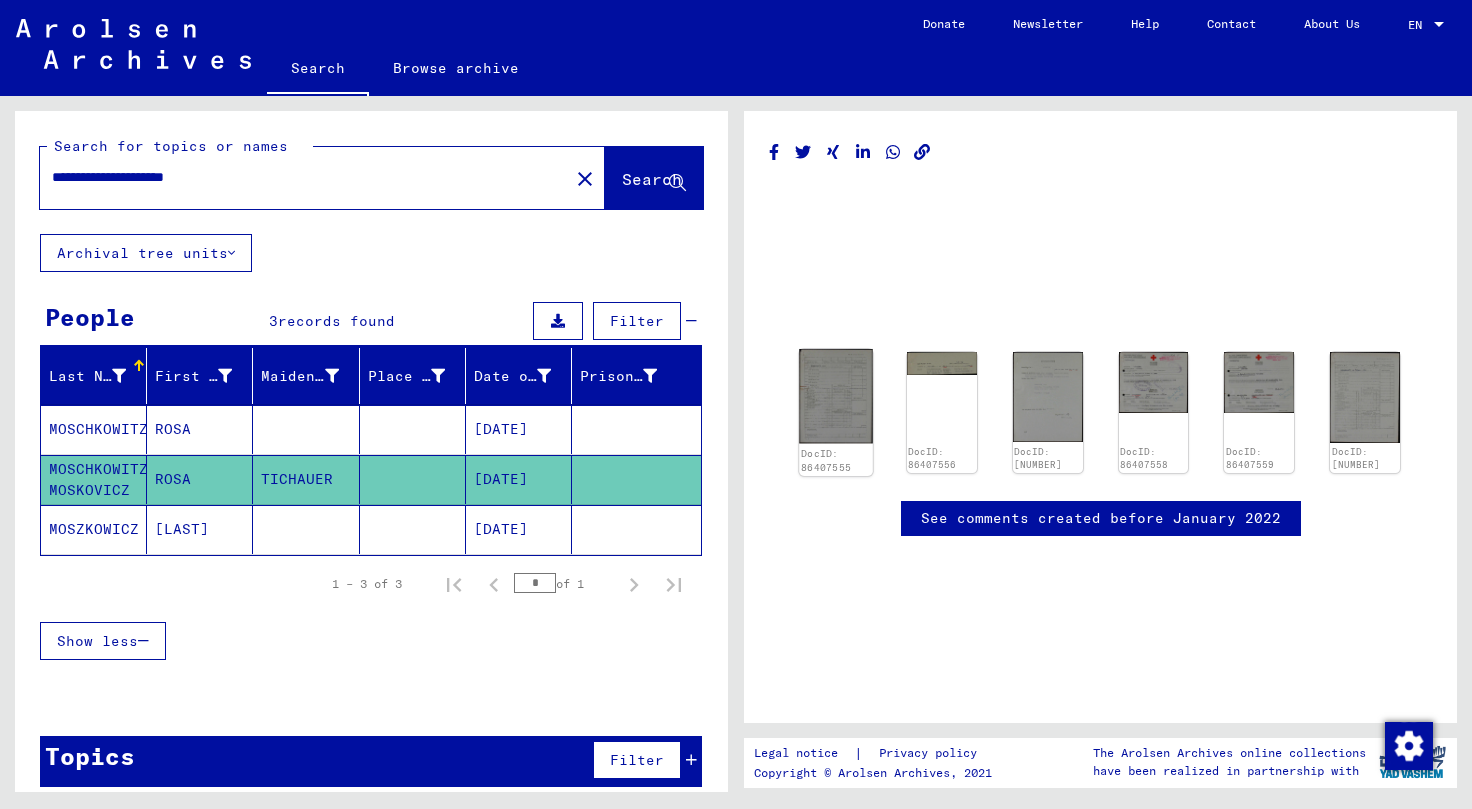 click 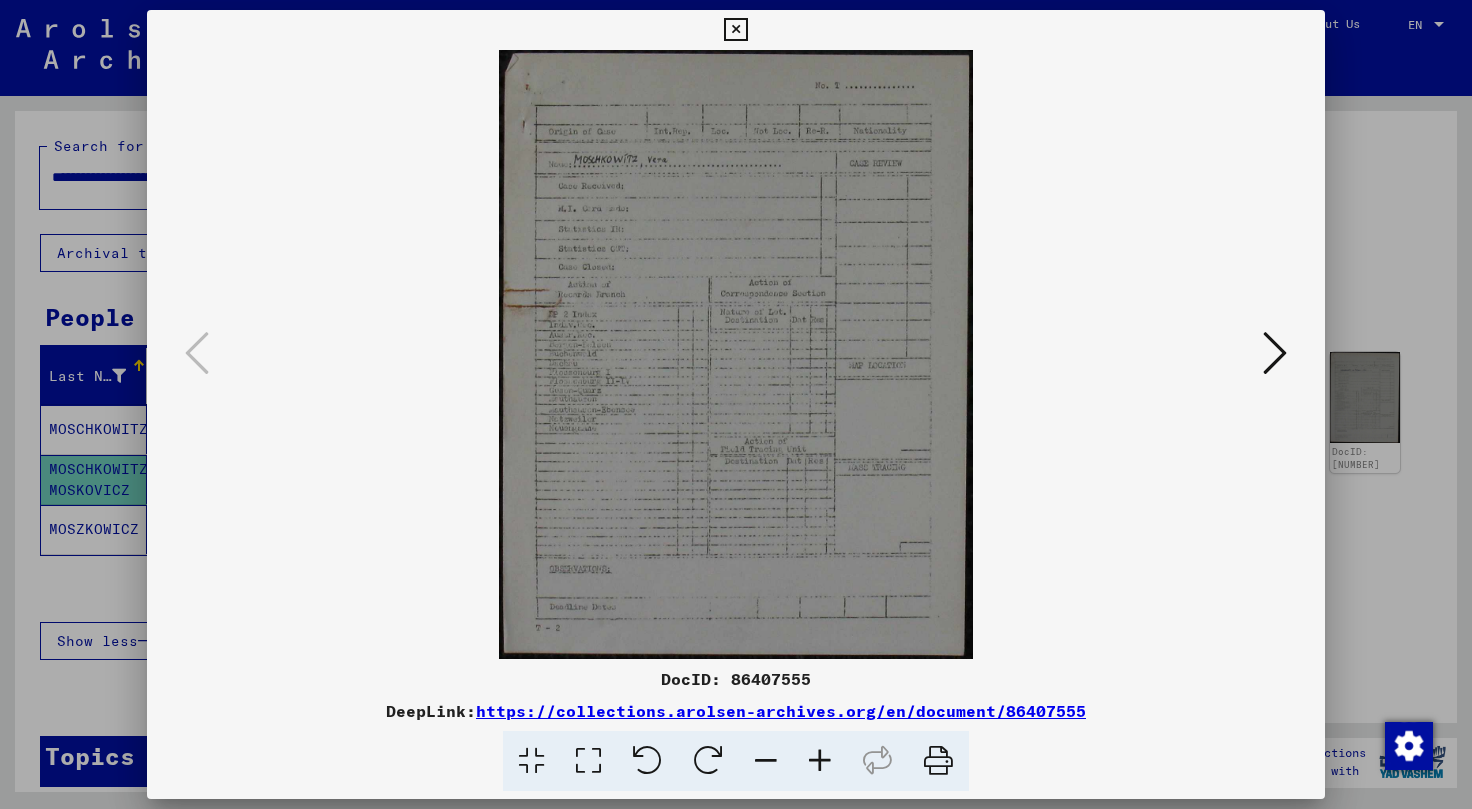 click at bounding box center [1275, 353] 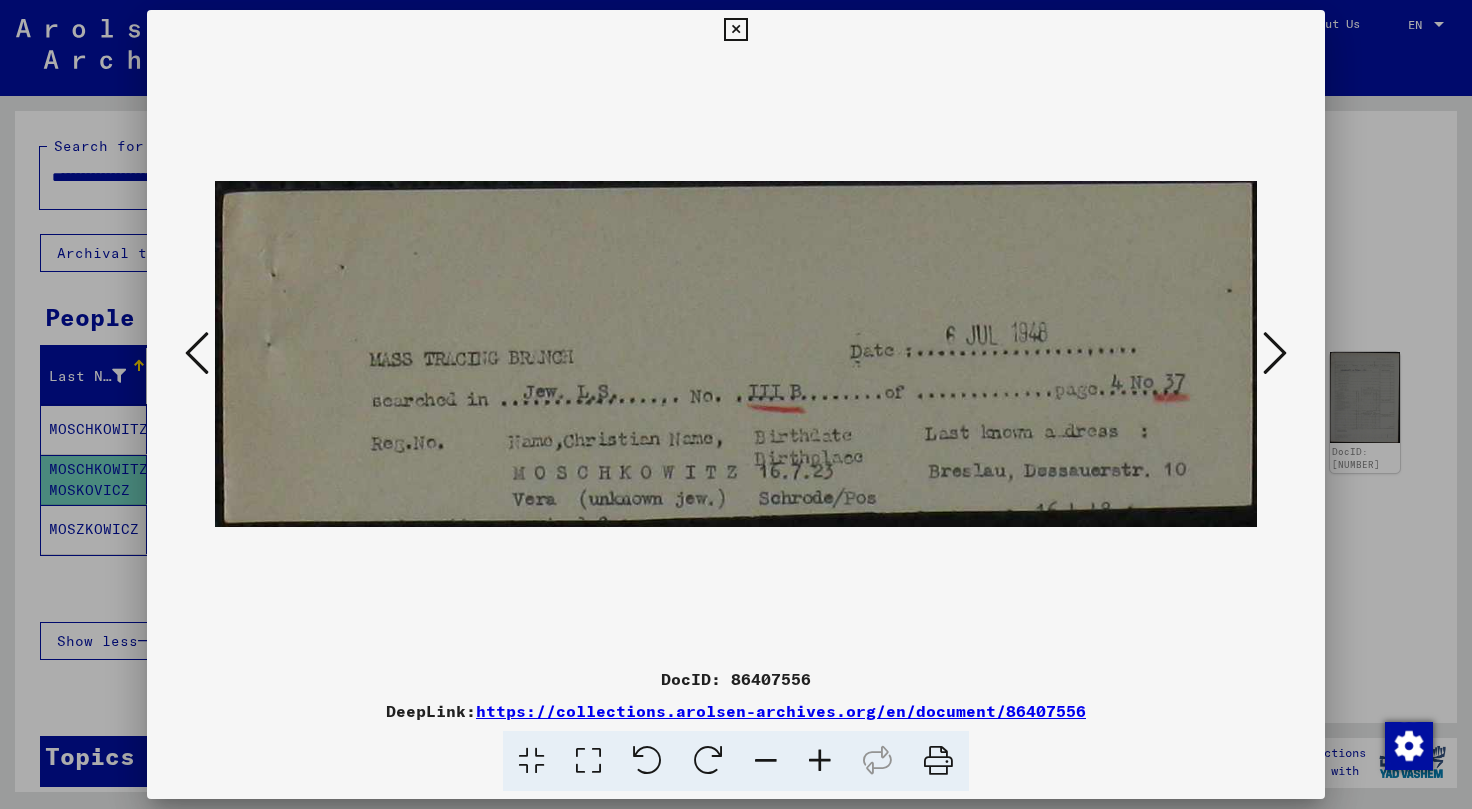click at bounding box center (1275, 353) 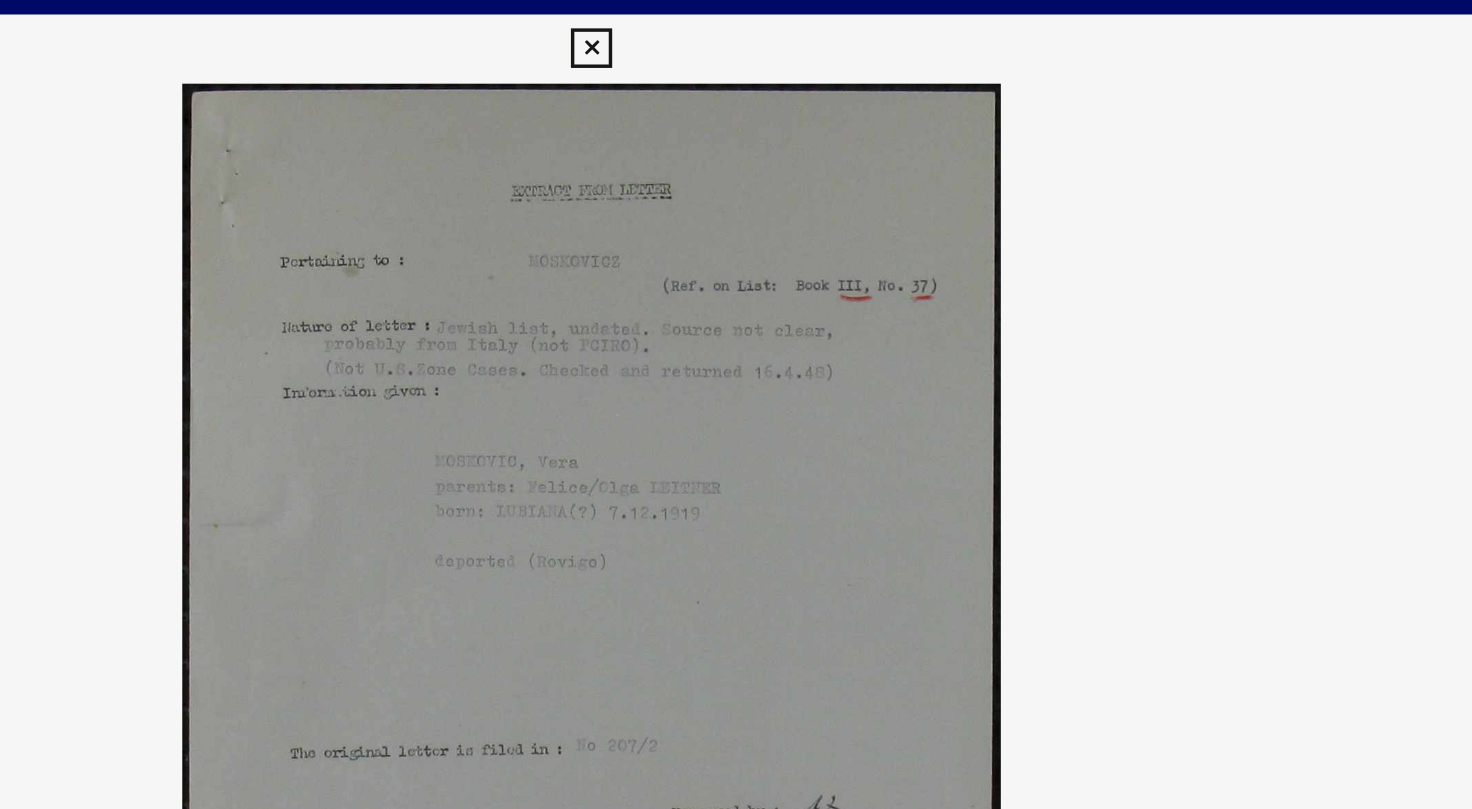 click at bounding box center [735, 30] 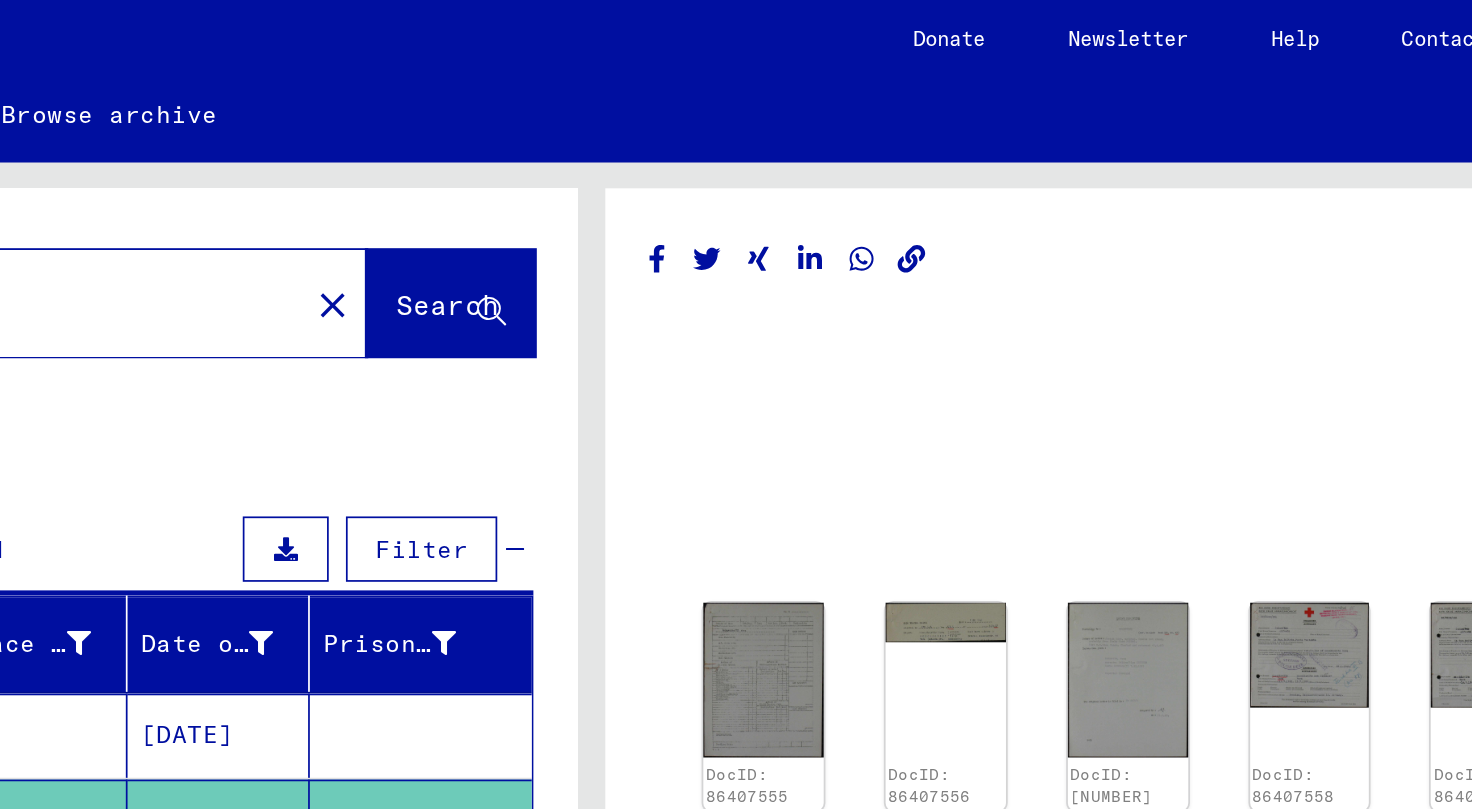 scroll, scrollTop: 286, scrollLeft: 0, axis: vertical 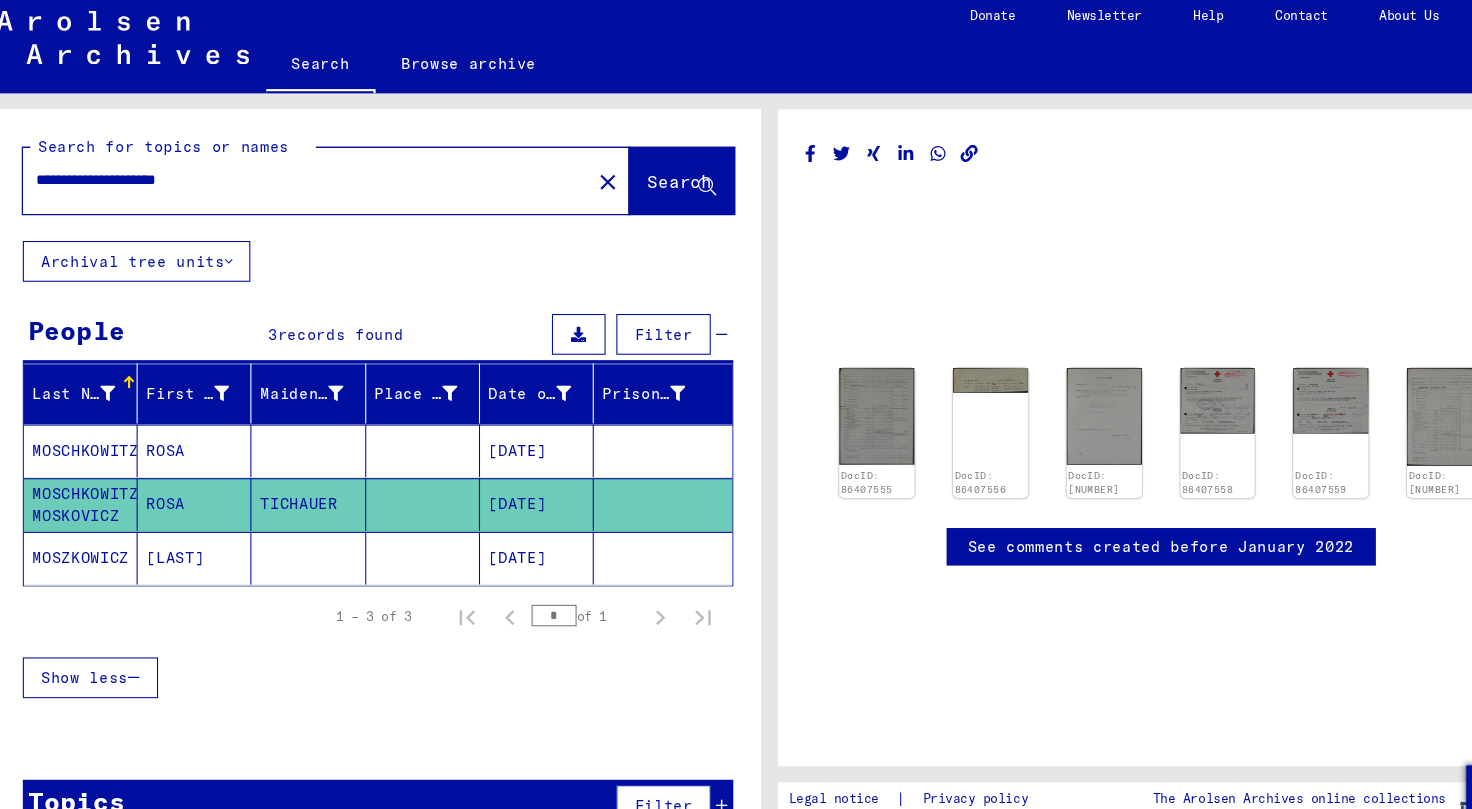 click on "[DATE]" 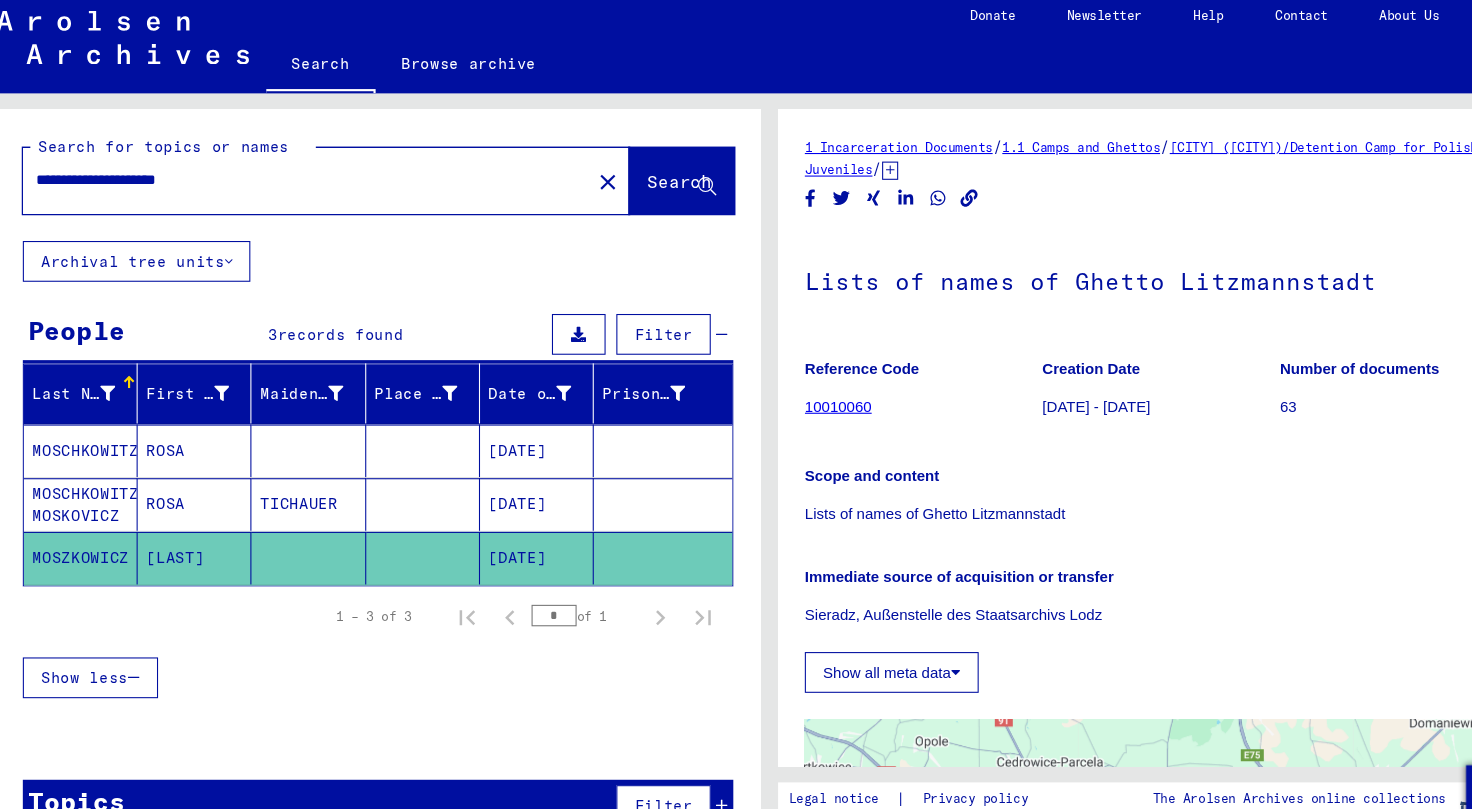 scroll, scrollTop: 0, scrollLeft: 0, axis: both 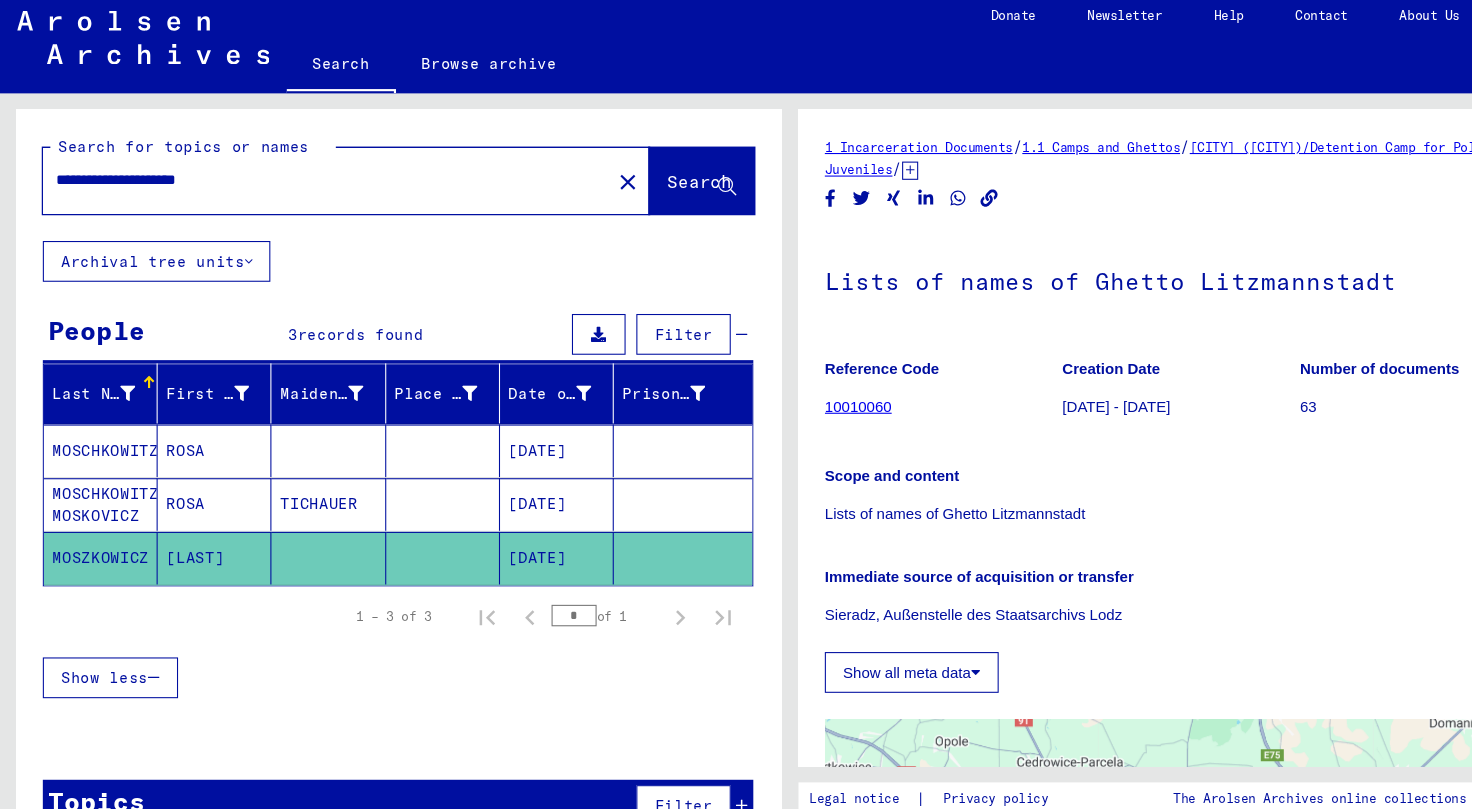 drag, startPoint x: 276, startPoint y: 177, endPoint x: 13, endPoint y: 159, distance: 263.61526 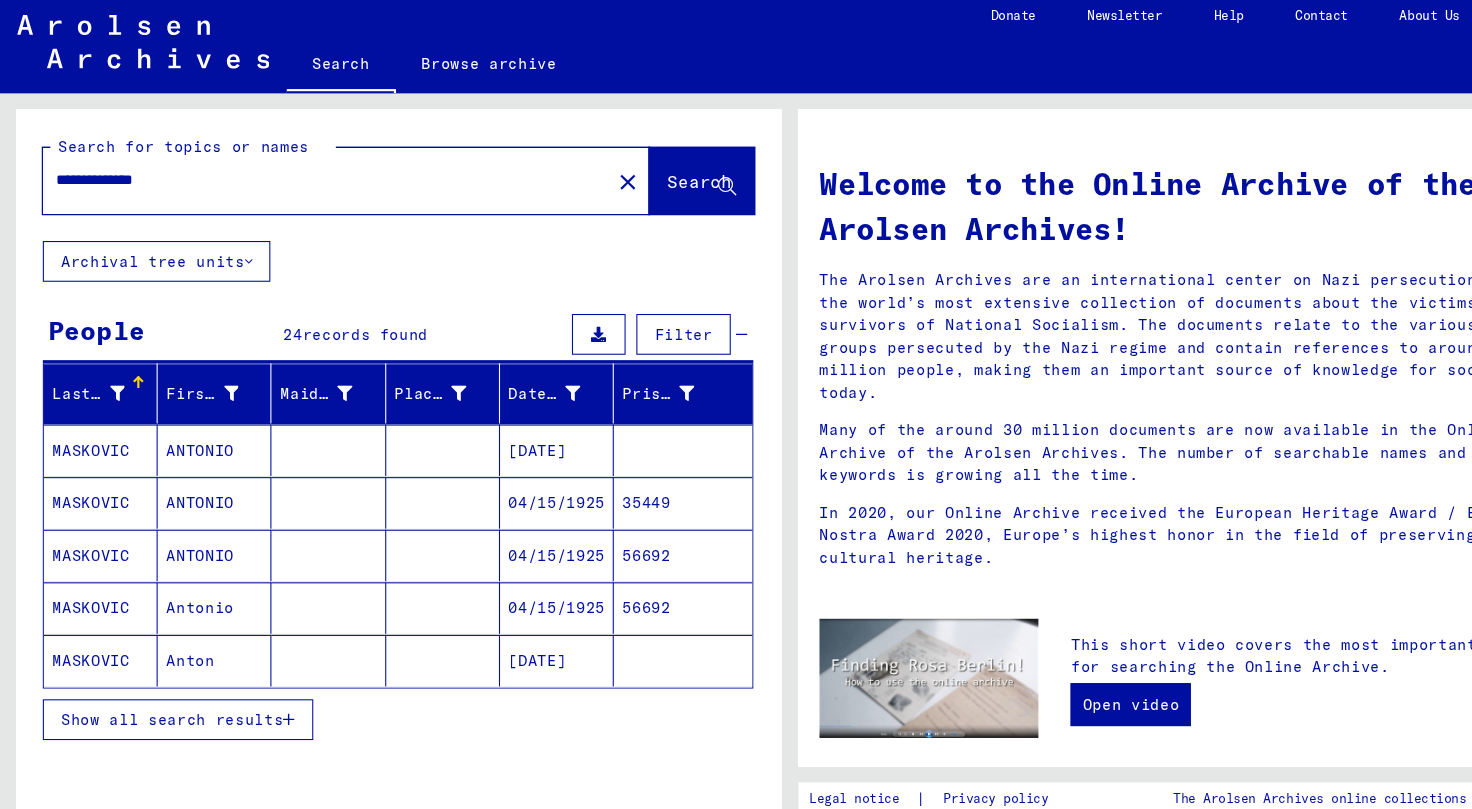 click on "04/15/1925" at bounding box center [519, 576] 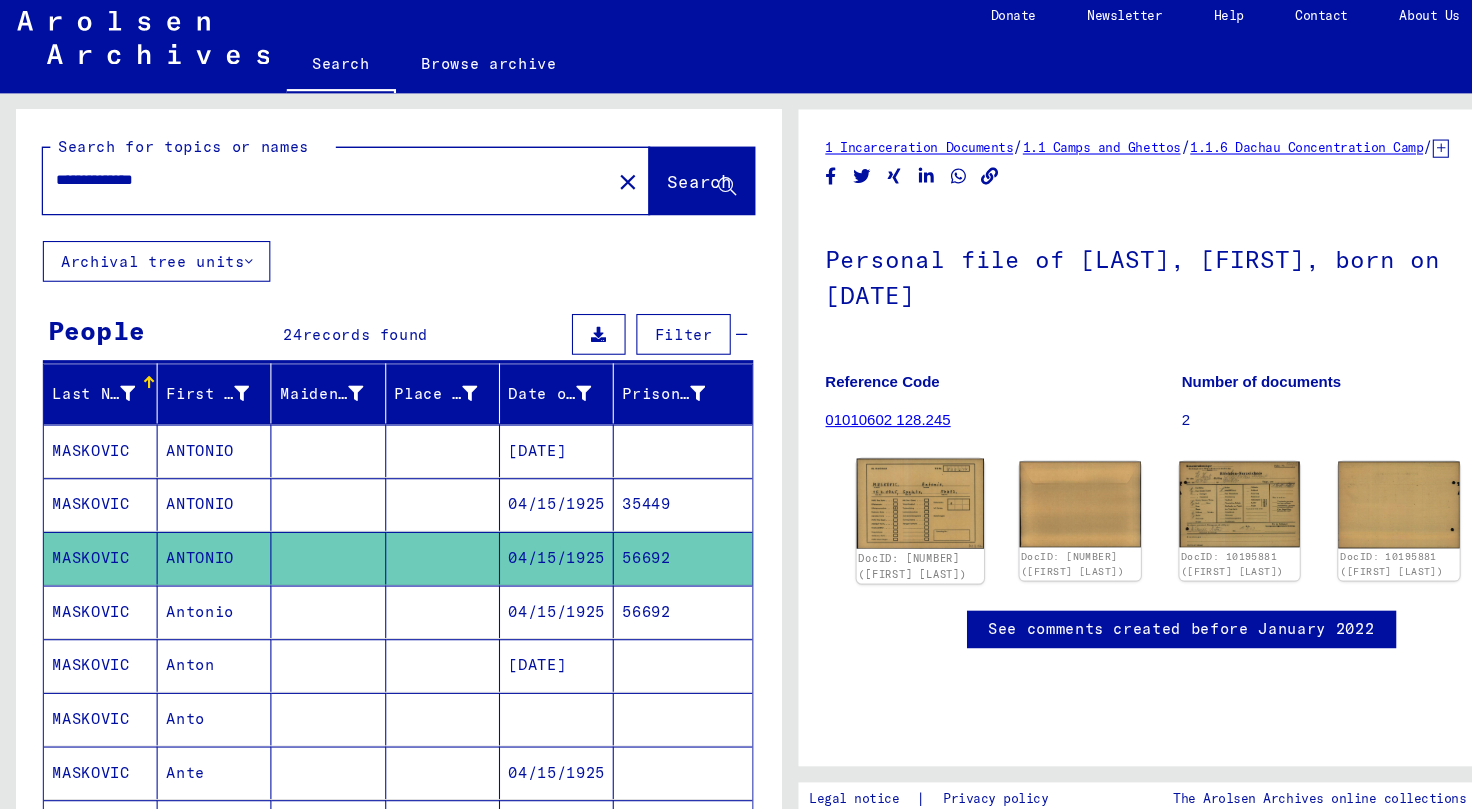 click 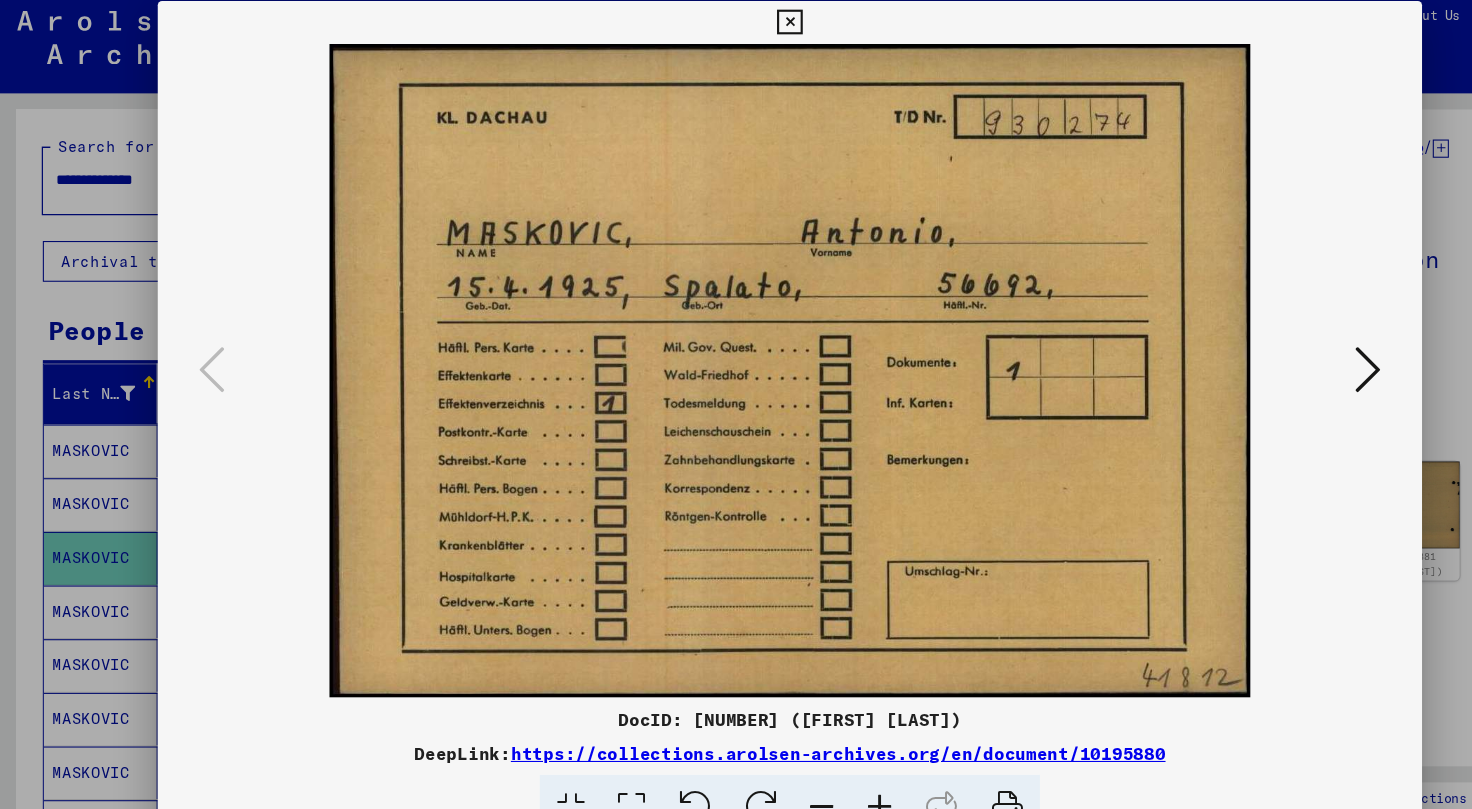 click at bounding box center (1275, 353) 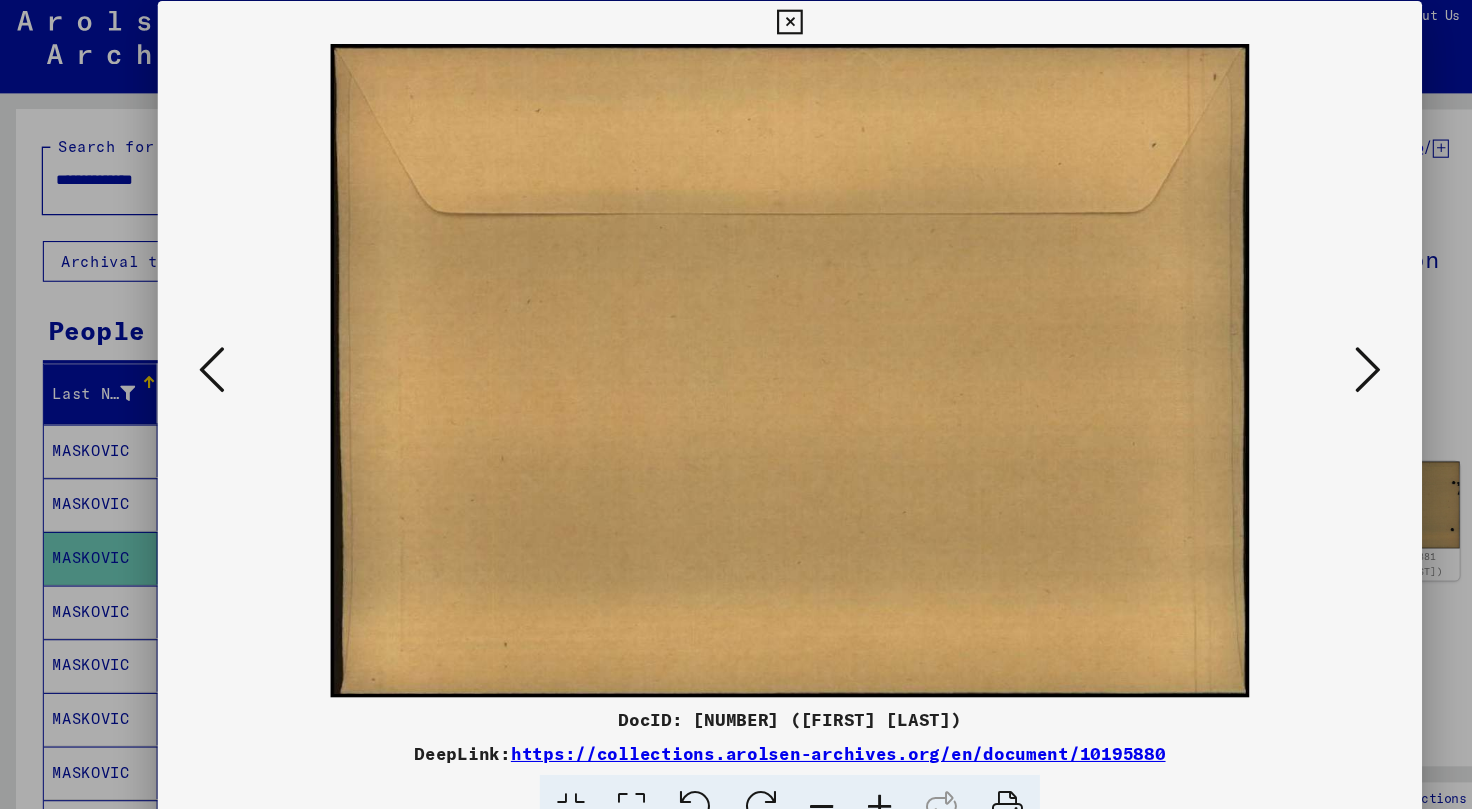 click at bounding box center (1275, 353) 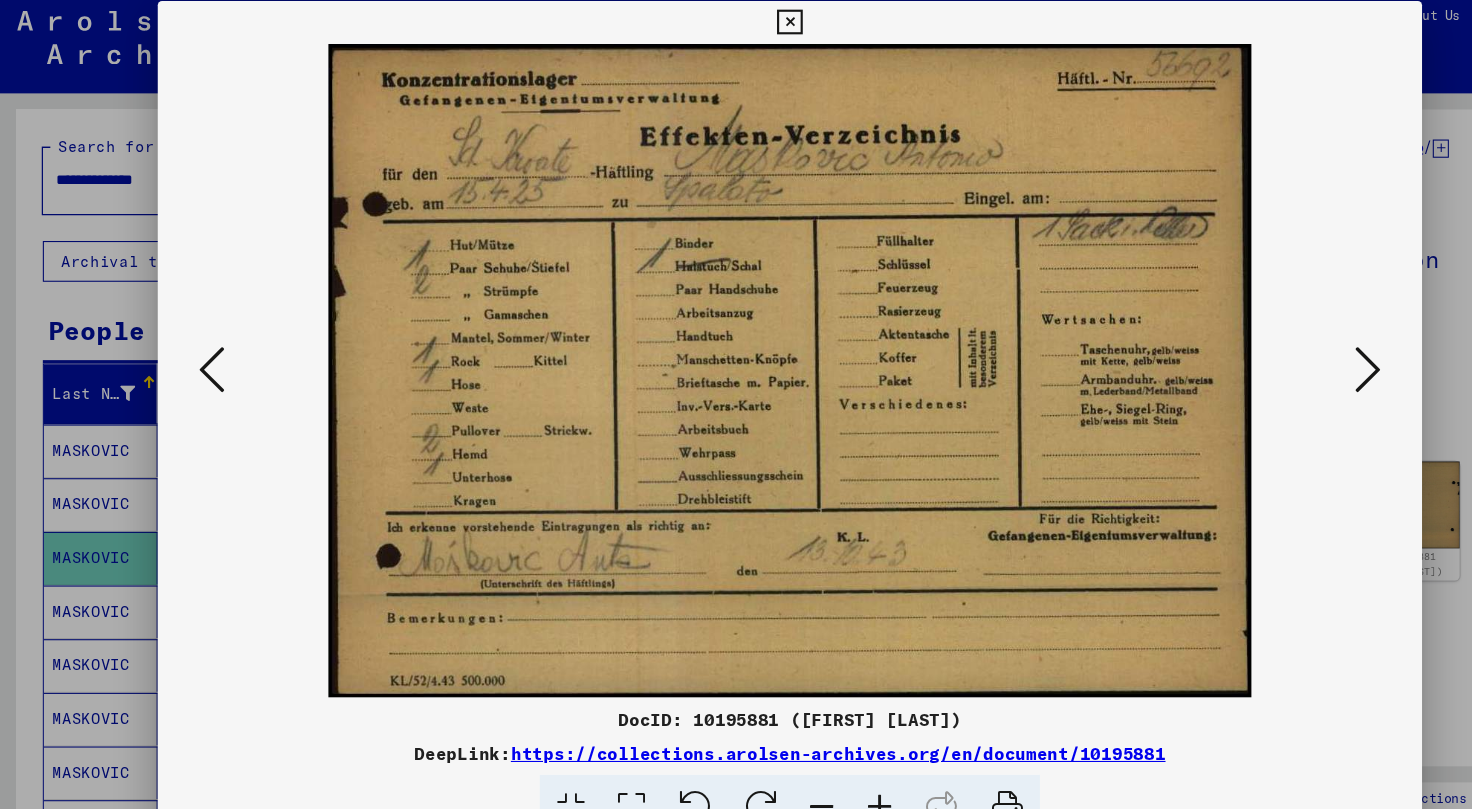 click at bounding box center [1275, 353] 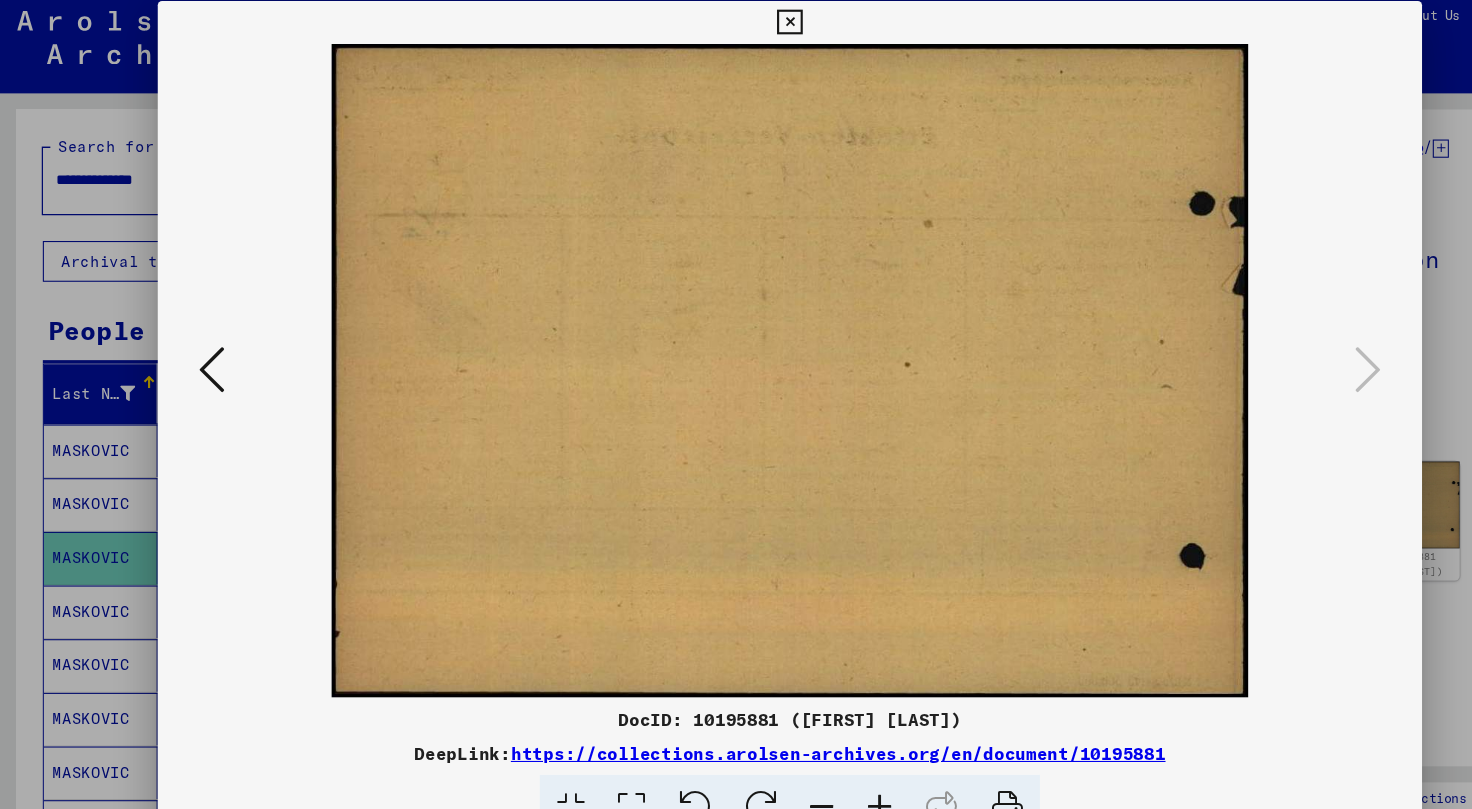click at bounding box center (735, 30) 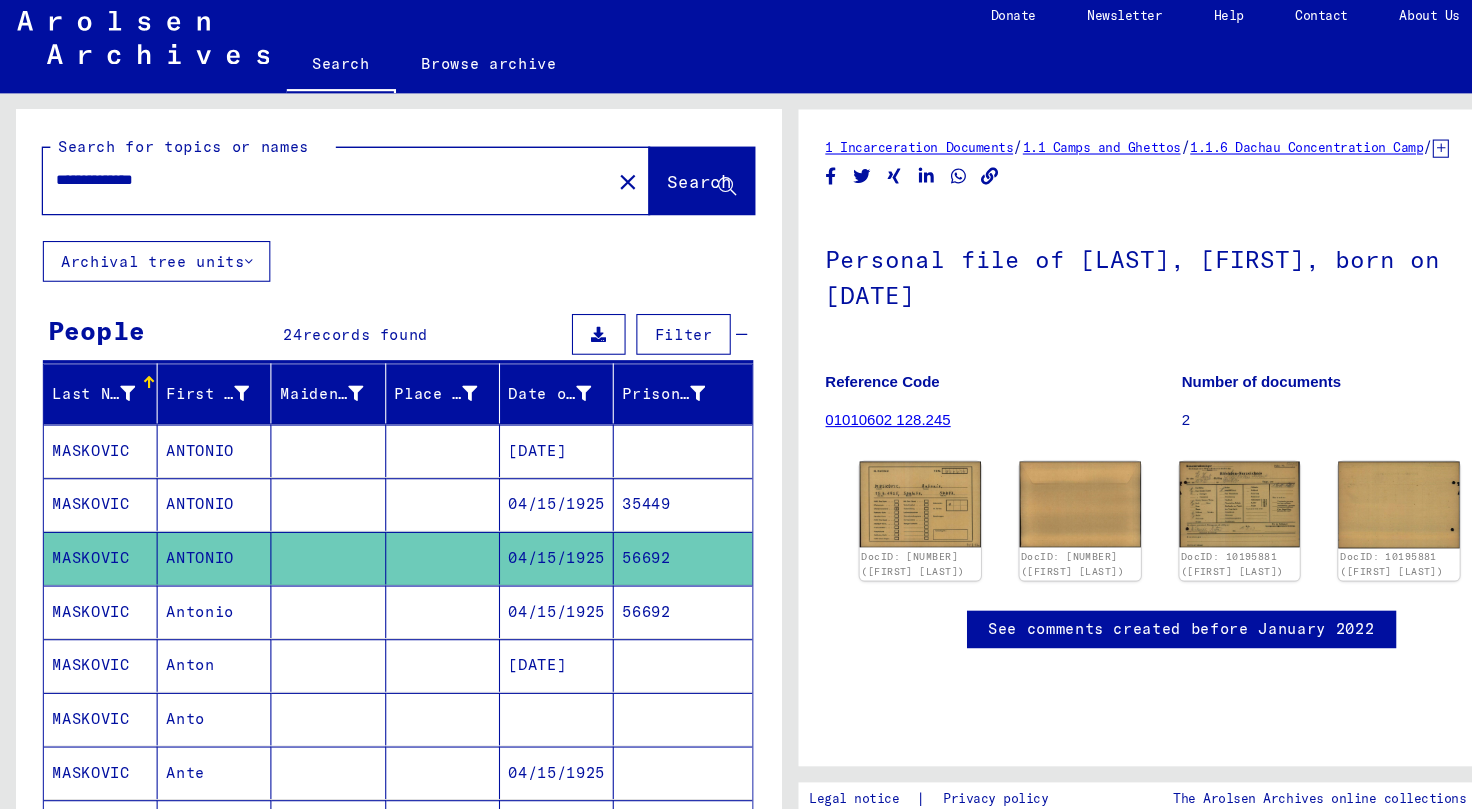 click on "Antonio" at bounding box center [200, 629] 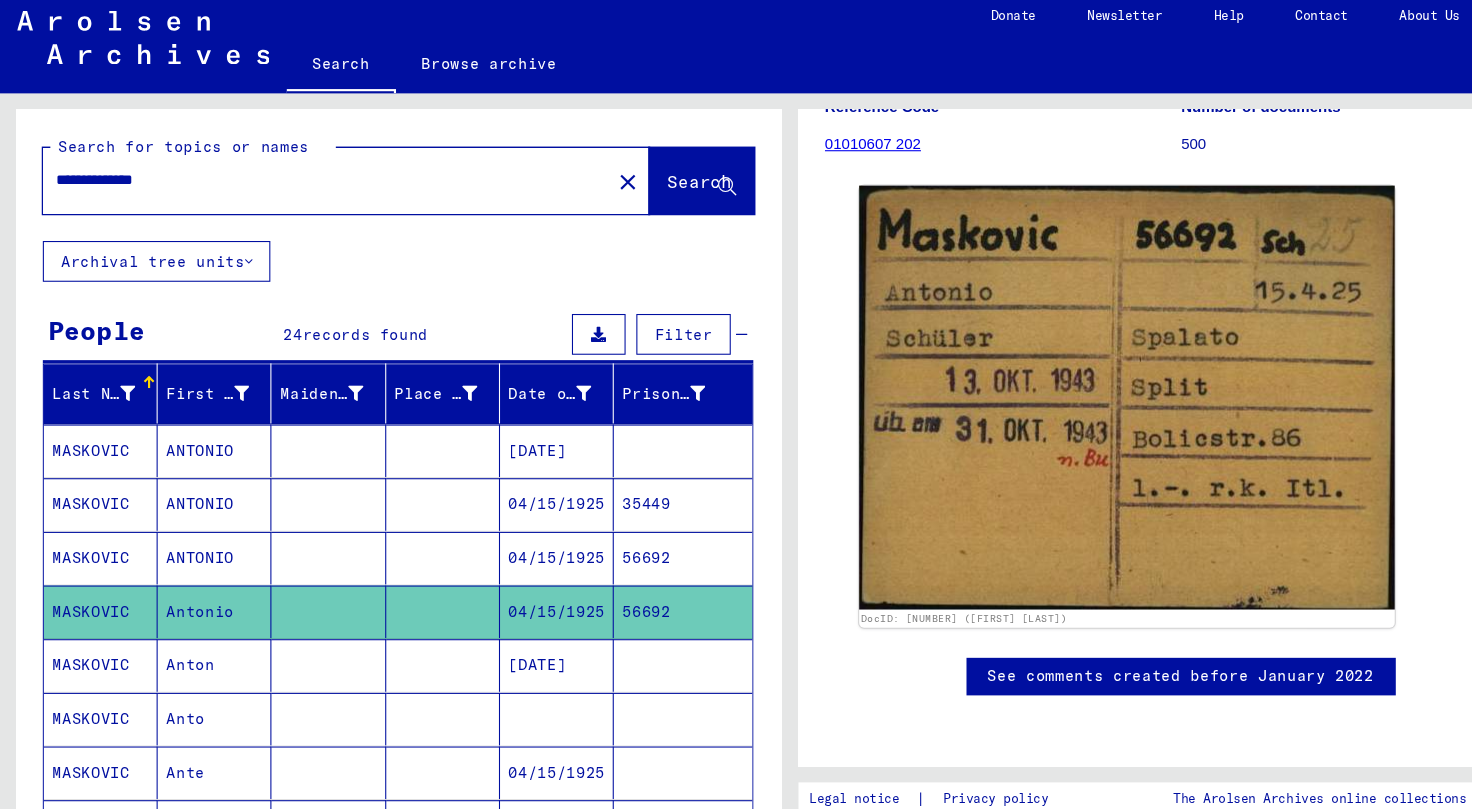 scroll, scrollTop: 0, scrollLeft: 0, axis: both 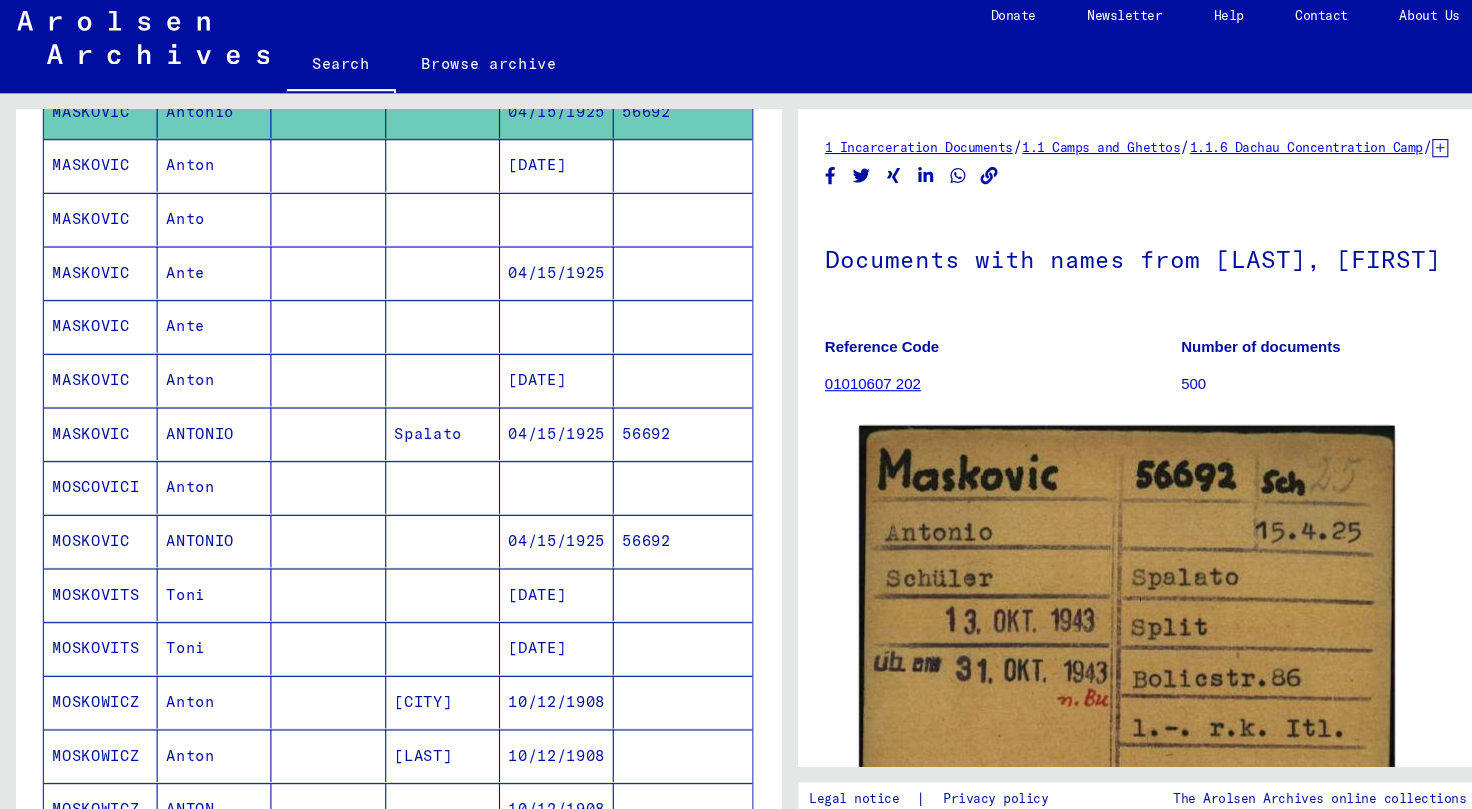 click at bounding box center (306, 563) 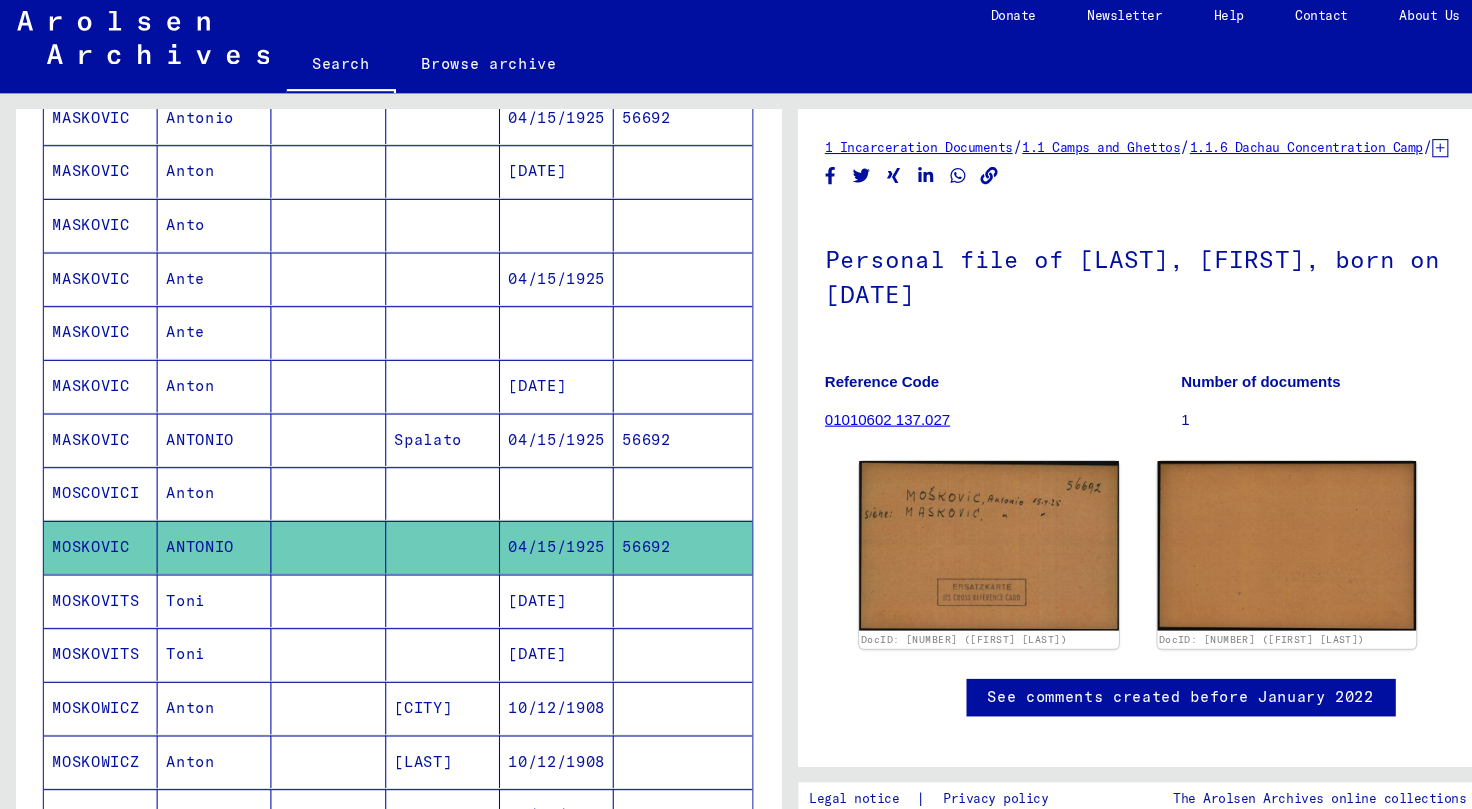 scroll, scrollTop: 0, scrollLeft: 0, axis: both 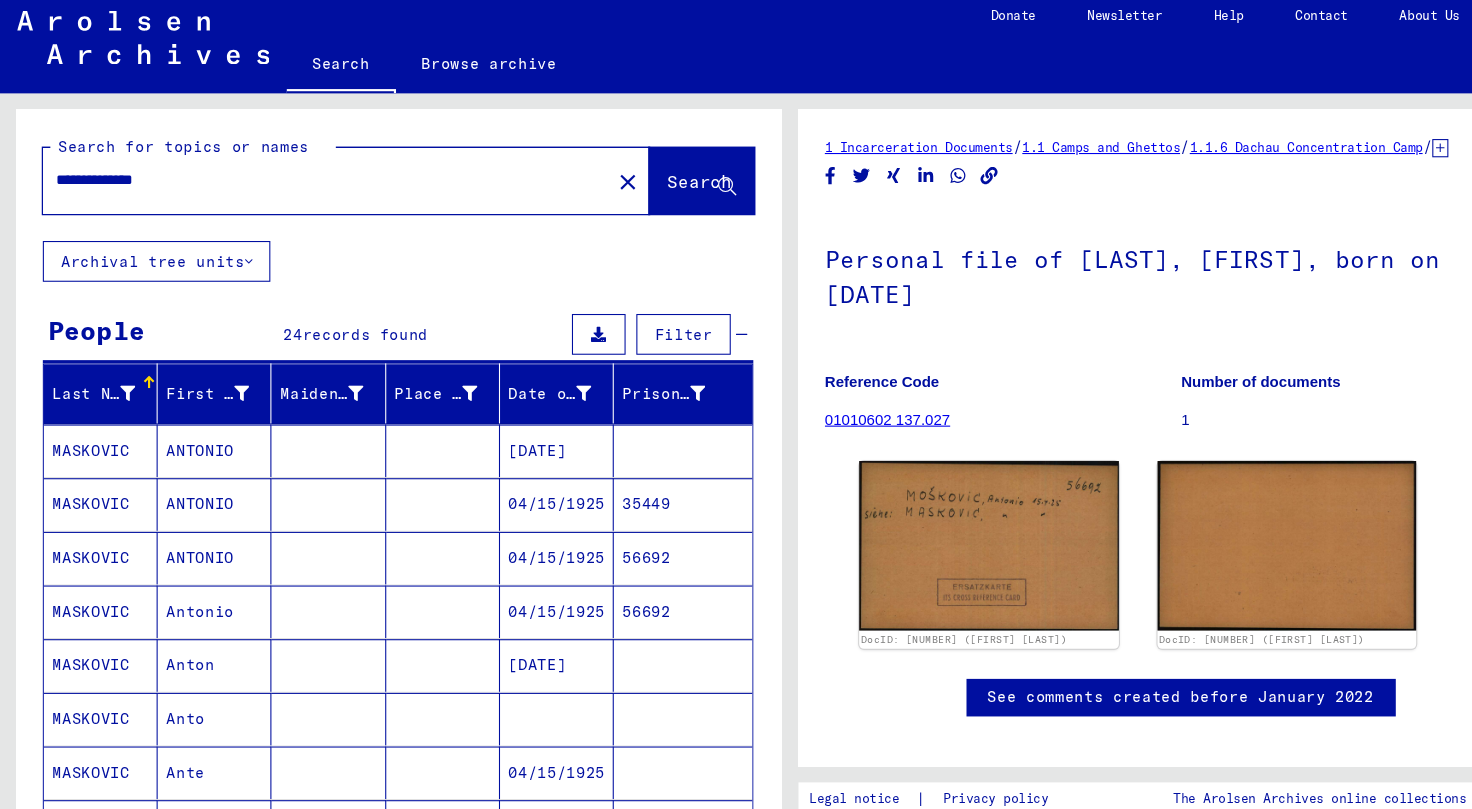 drag, startPoint x: 184, startPoint y: 175, endPoint x: 0, endPoint y: 168, distance: 184.1331 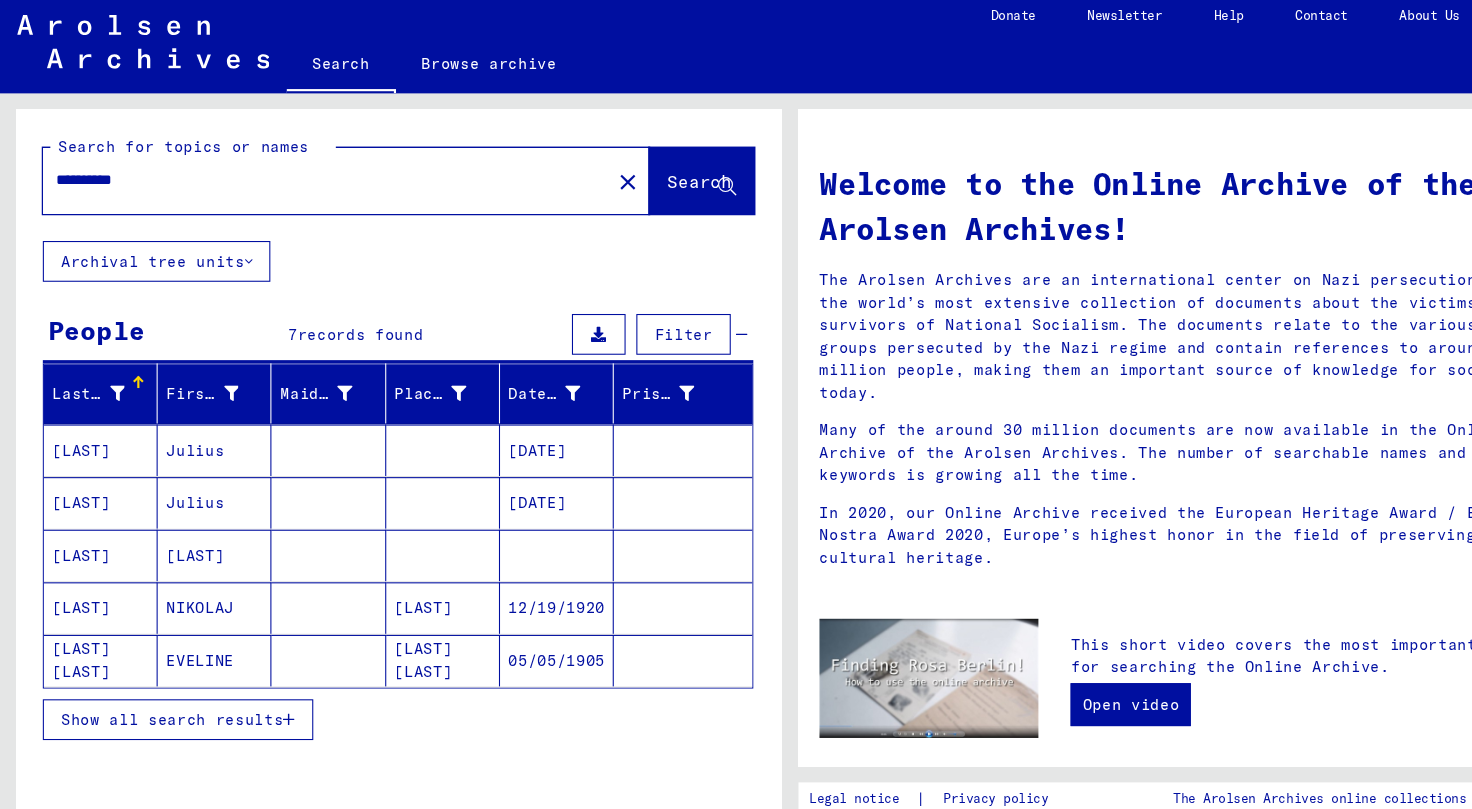 click on "[LAST]" at bounding box center (413, 625) 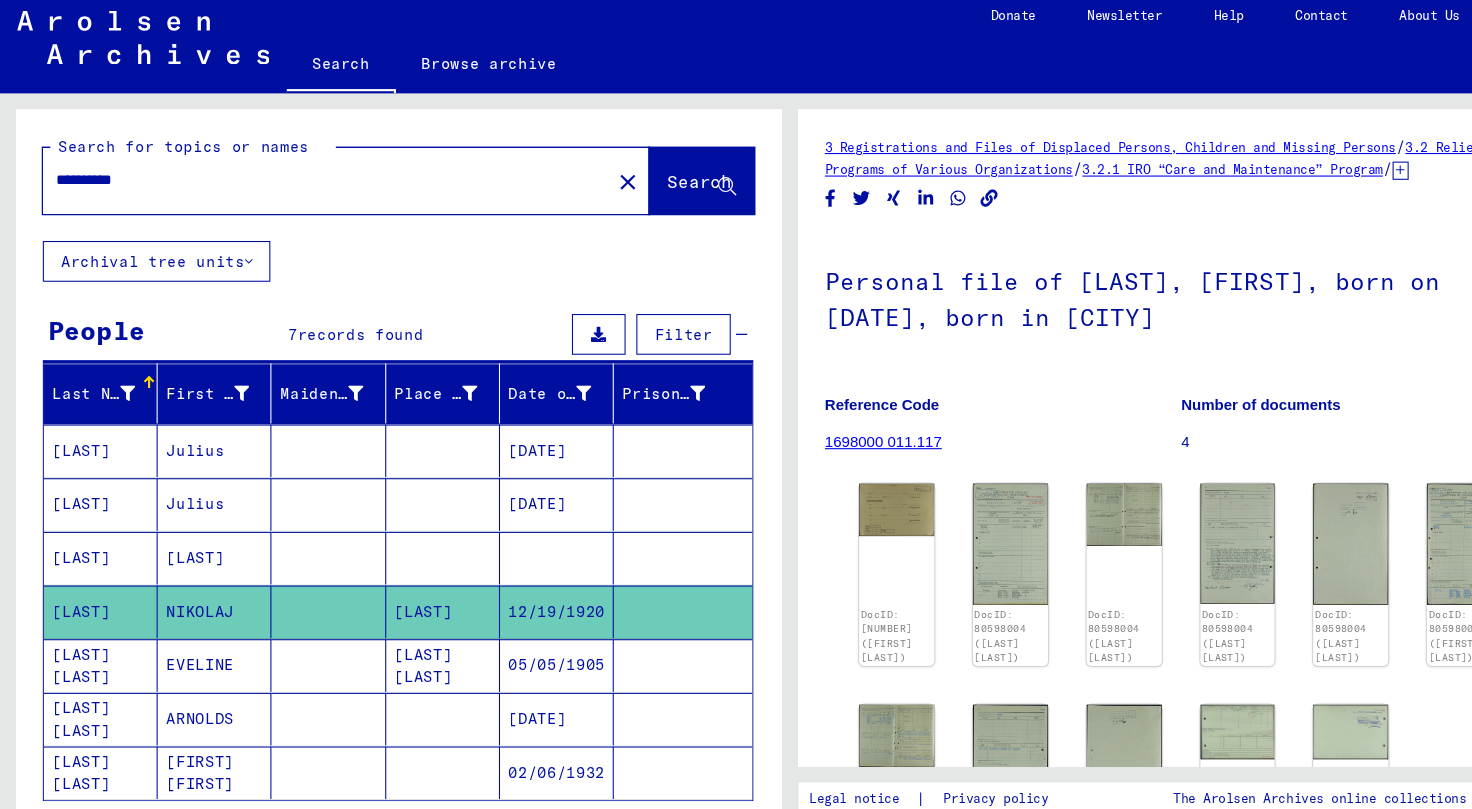 scroll, scrollTop: 0, scrollLeft: 0, axis: both 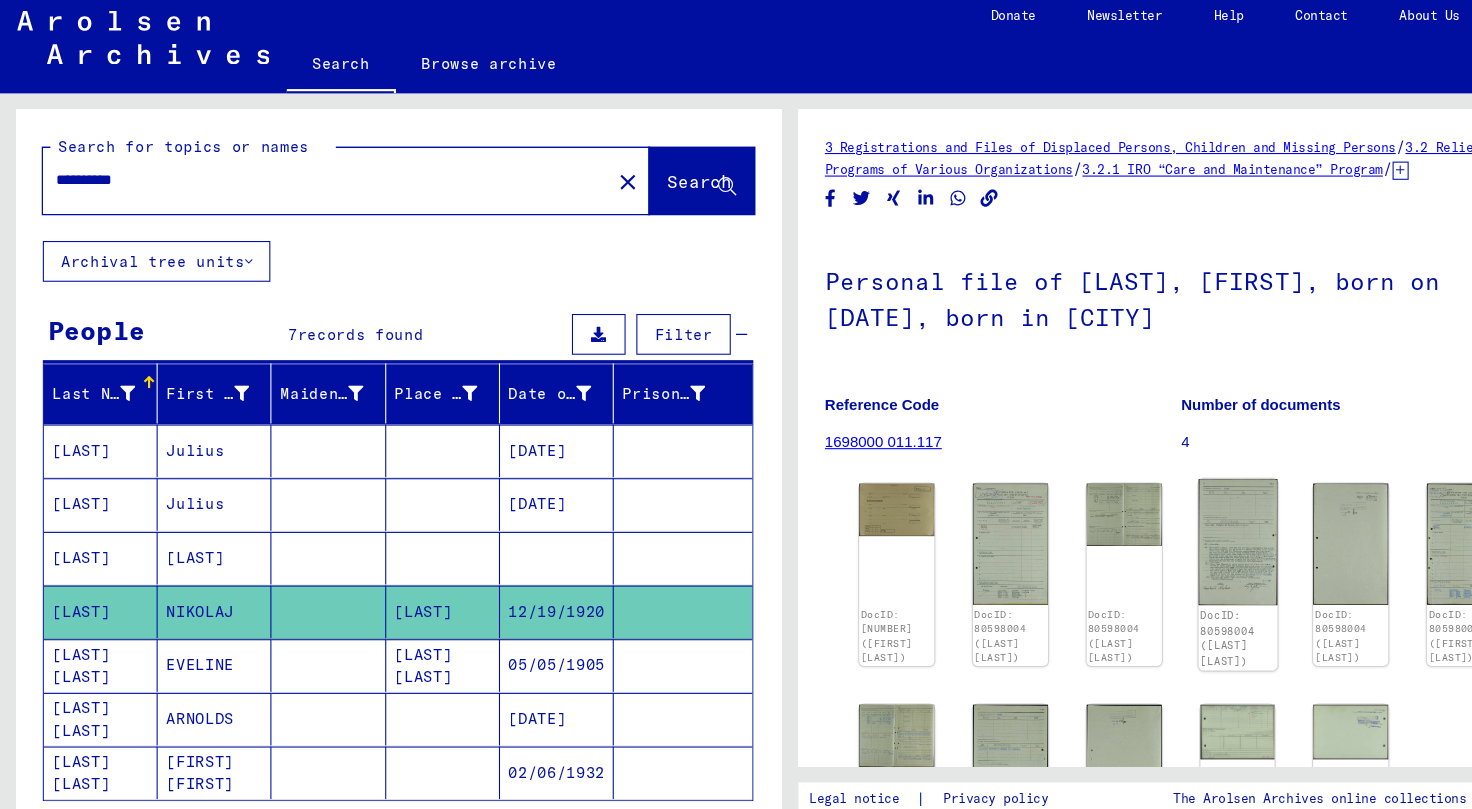 click 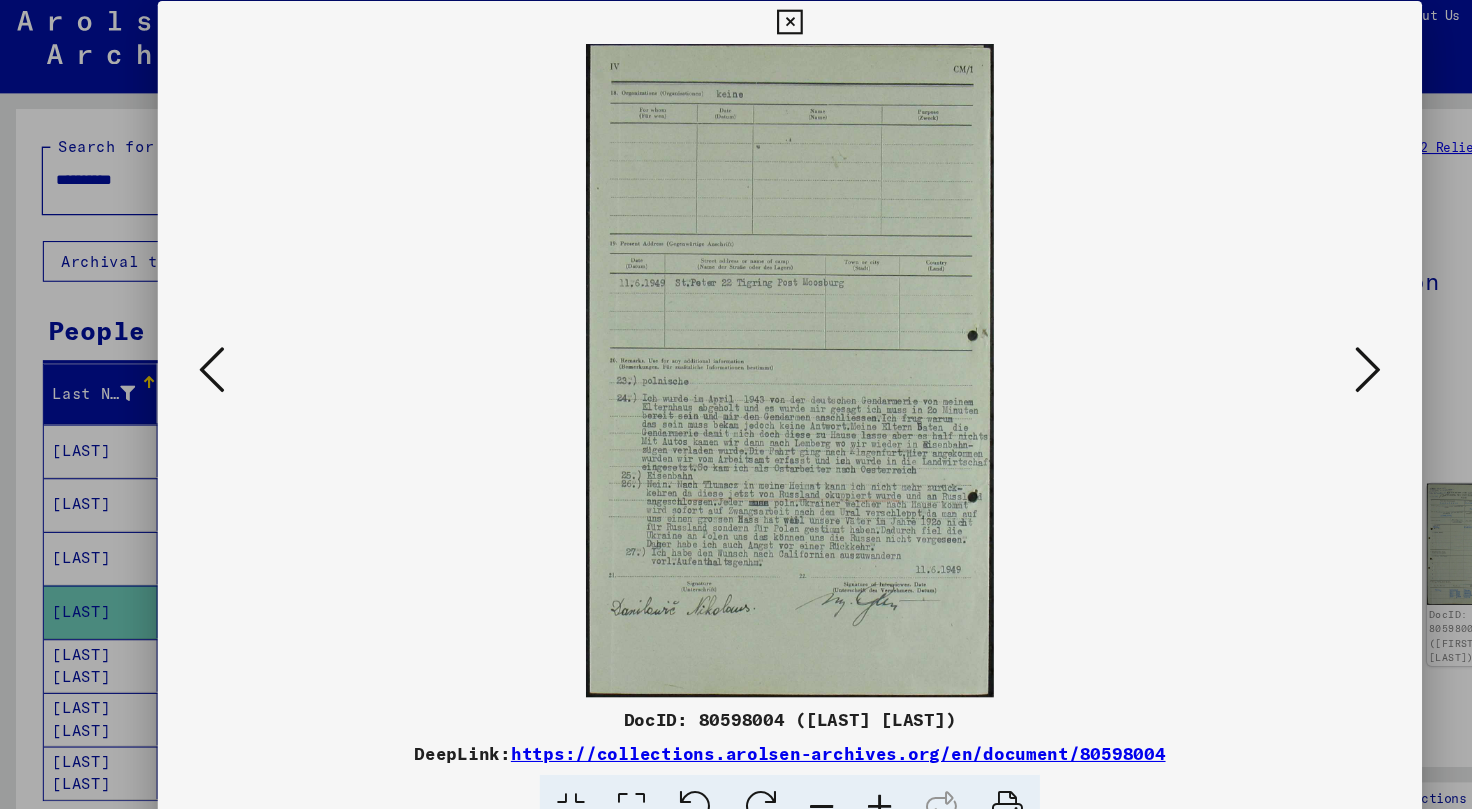 click at bounding box center [735, 30] 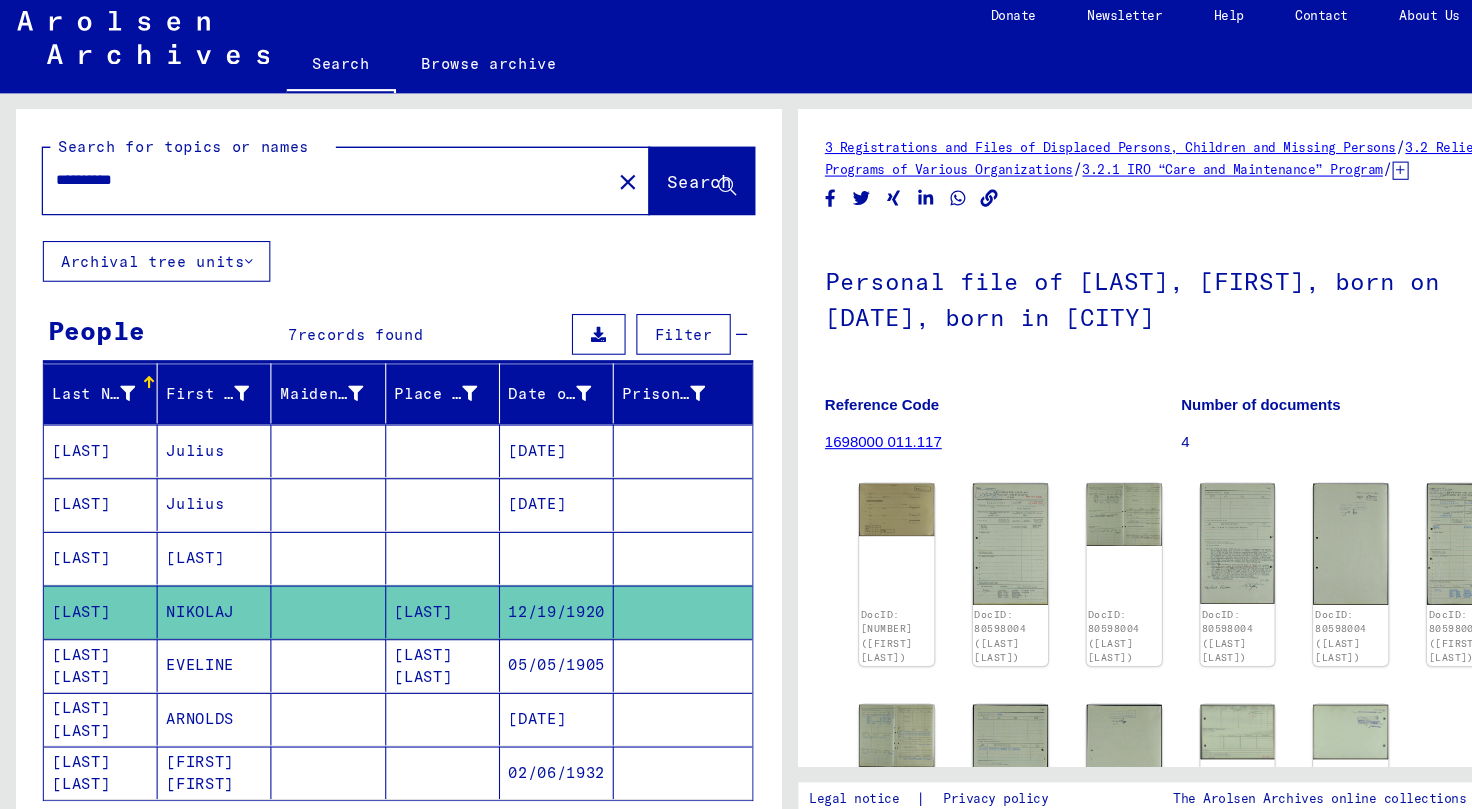 drag, startPoint x: 313, startPoint y: 179, endPoint x: 0, endPoint y: 159, distance: 313.63834 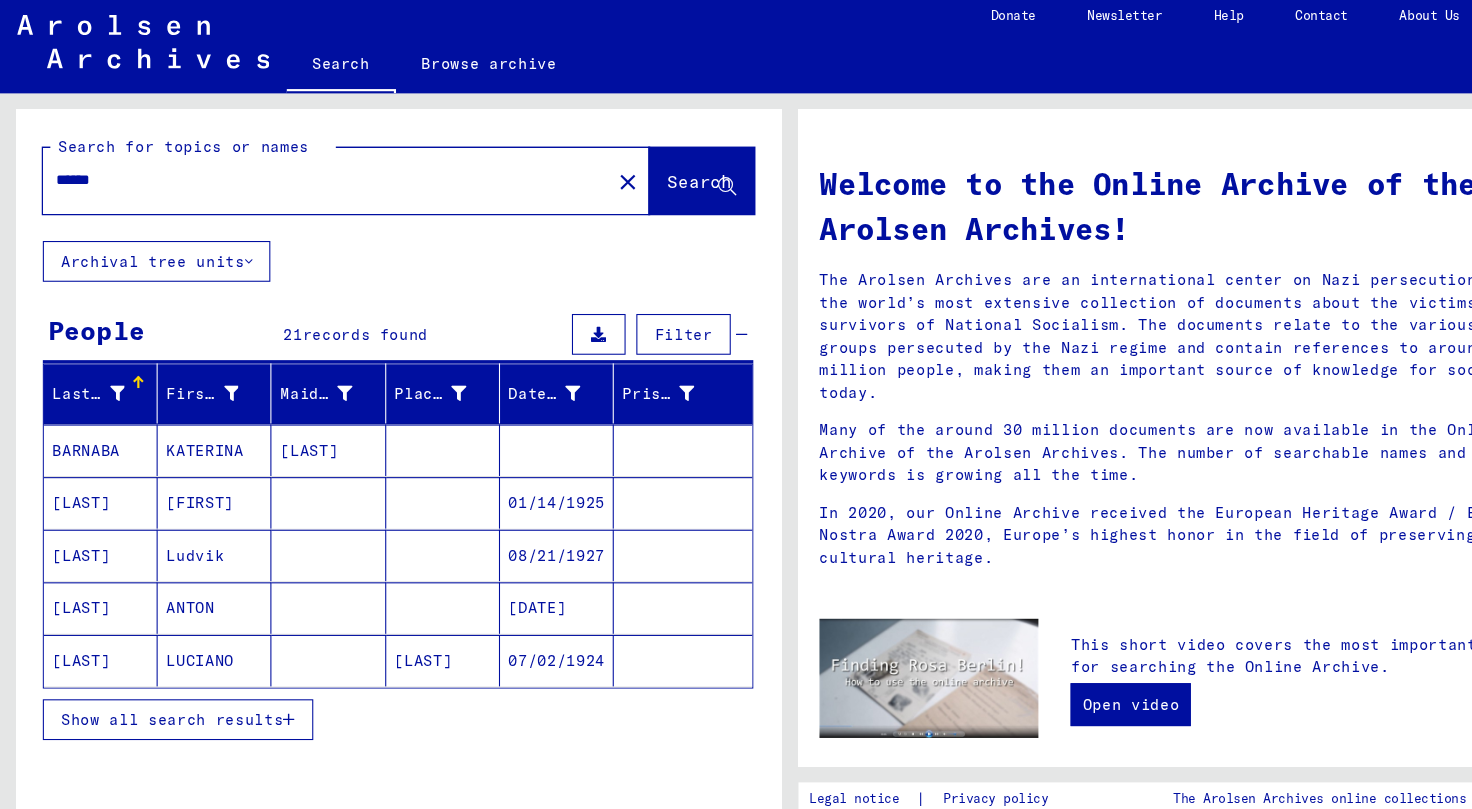 click on "[FIRST]" at bounding box center [200, 527] 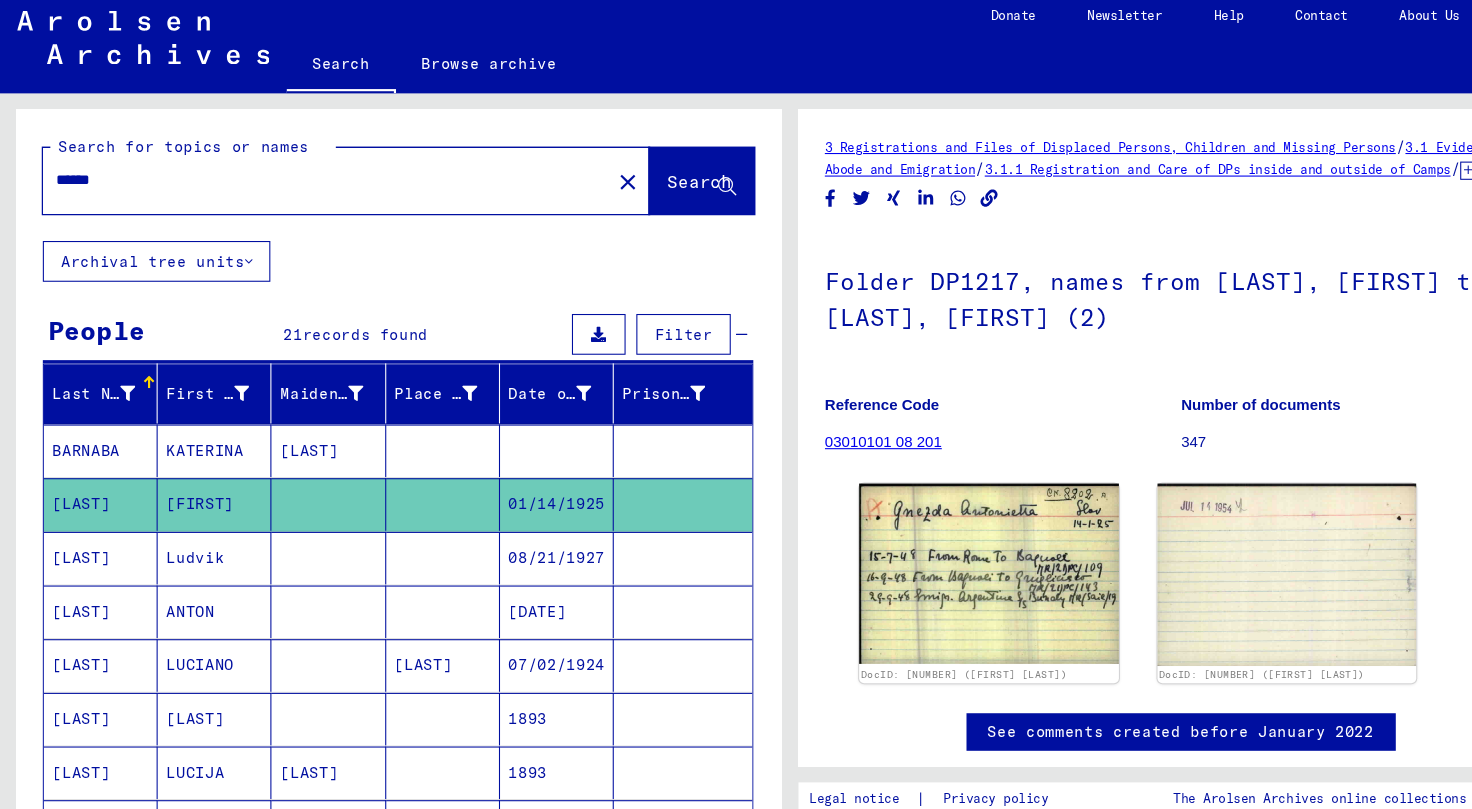 scroll, scrollTop: 0, scrollLeft: 0, axis: both 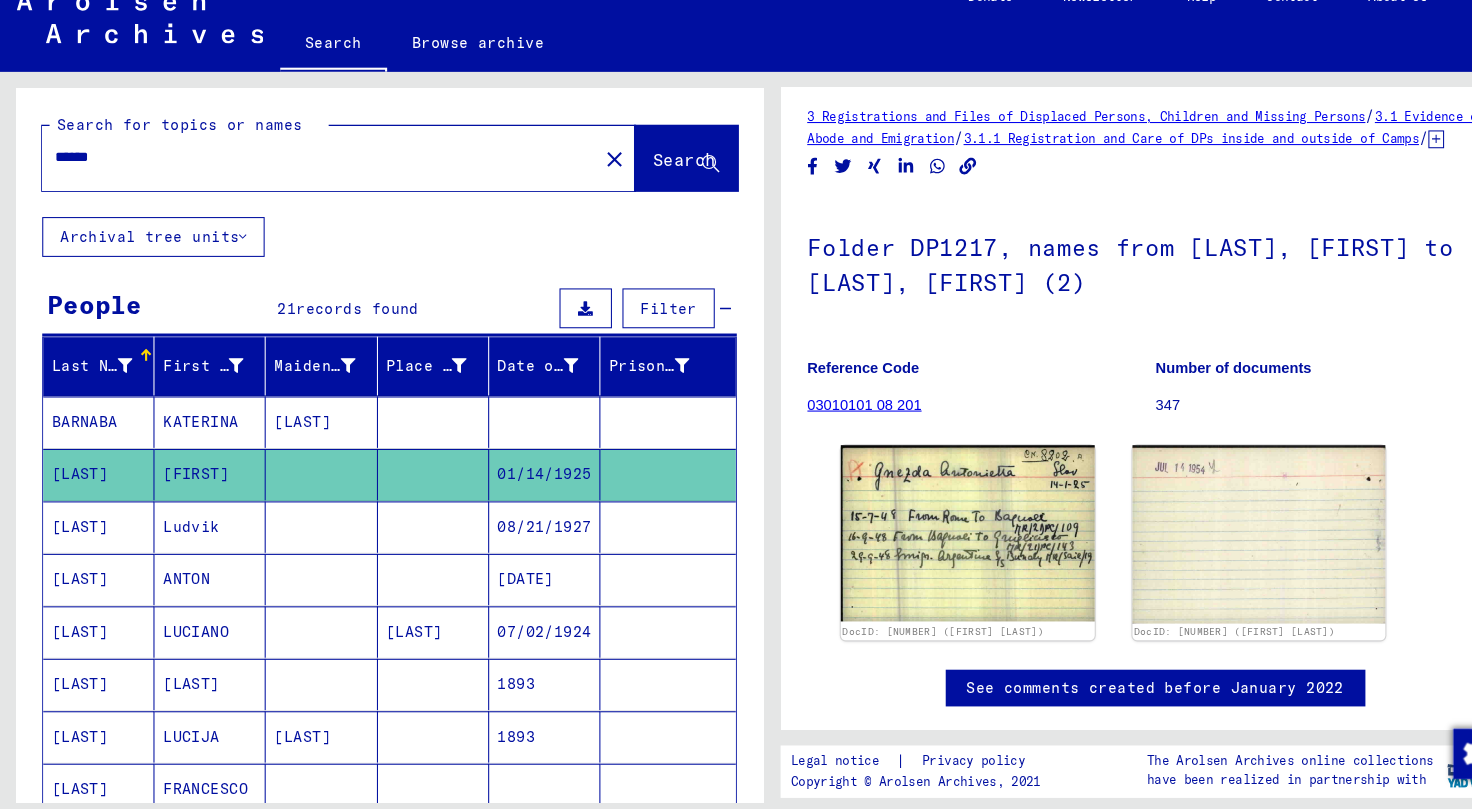 drag, startPoint x: 136, startPoint y: 182, endPoint x: 0, endPoint y: 161, distance: 137.61177 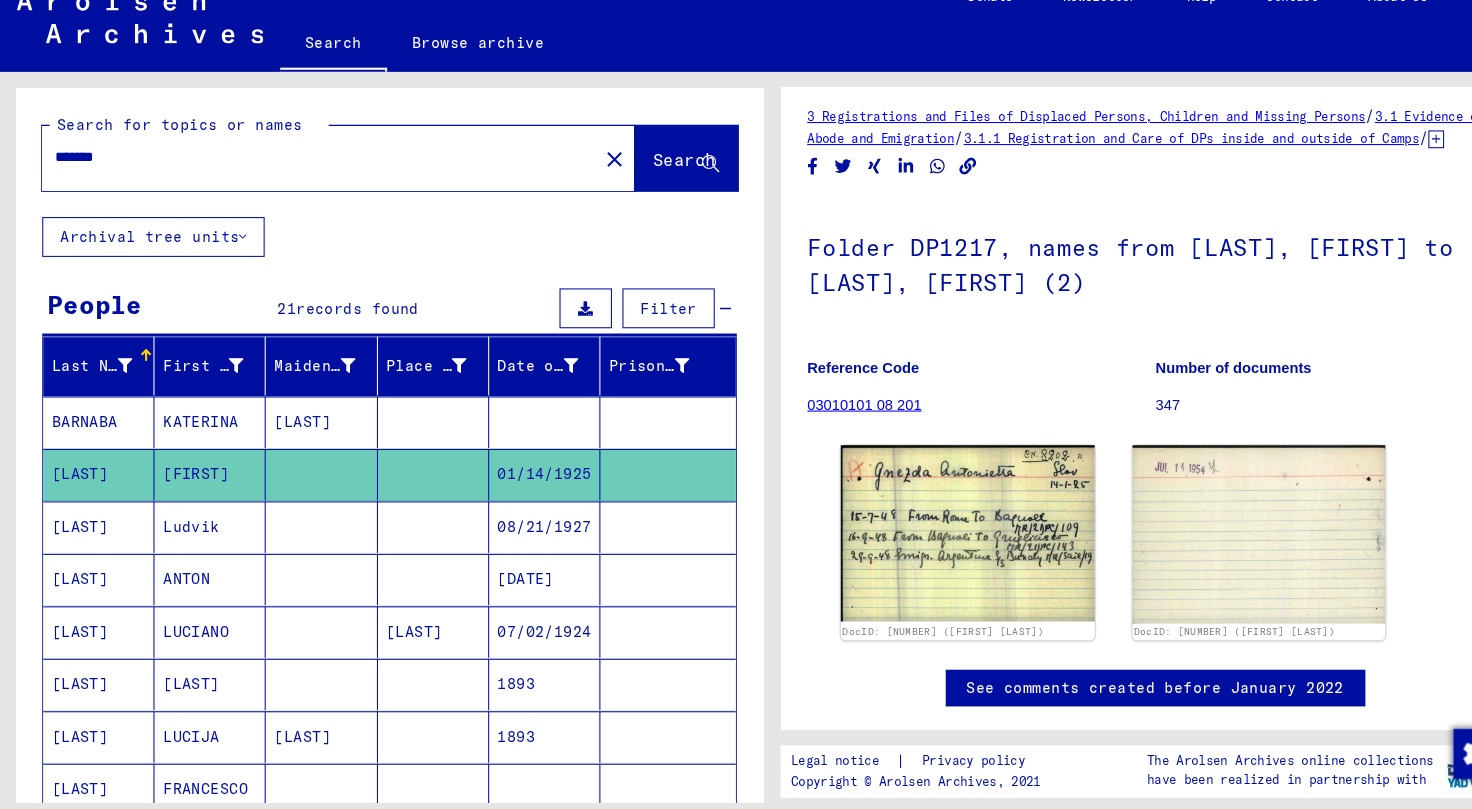 scroll, scrollTop: 0, scrollLeft: 0, axis: both 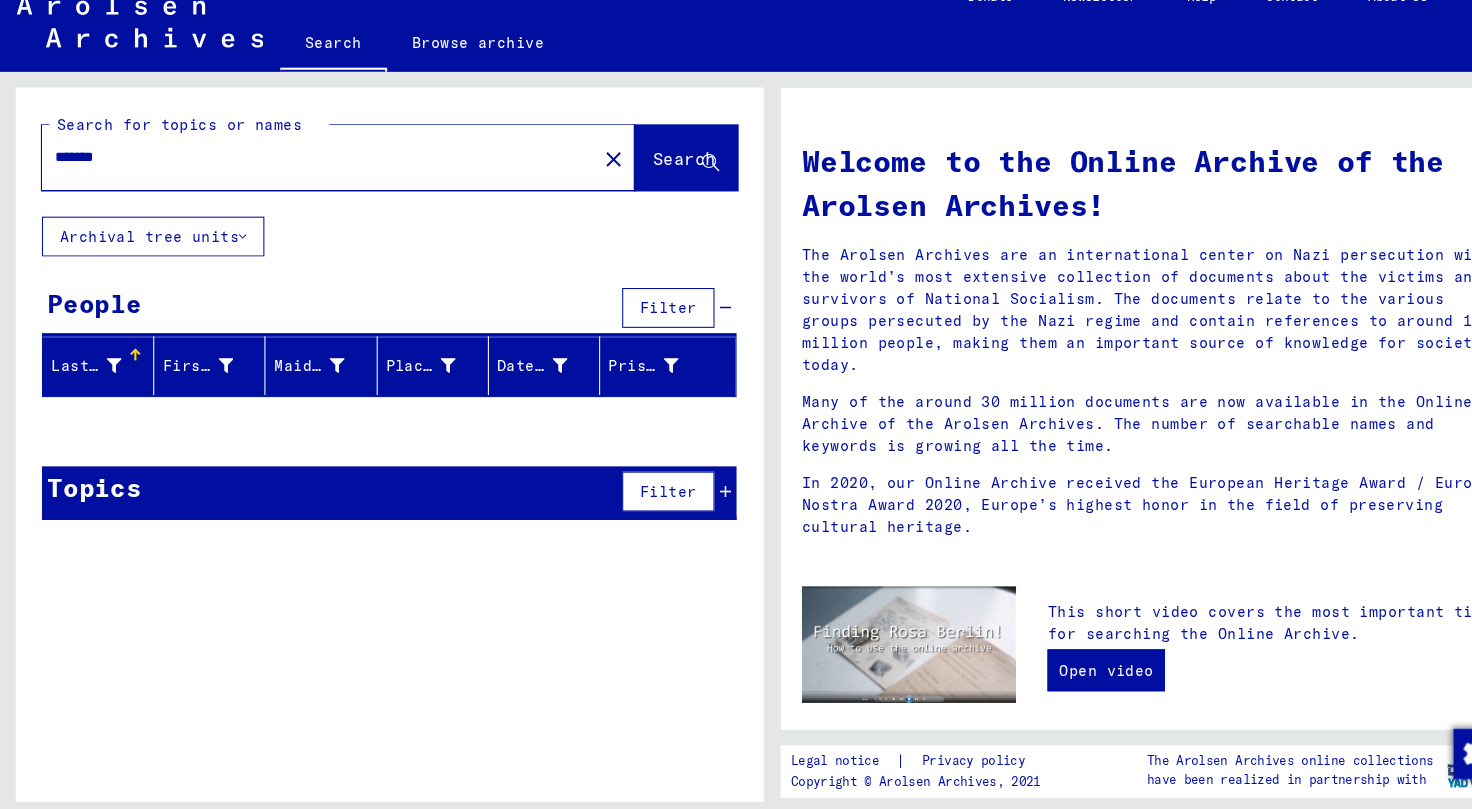 drag, startPoint x: 139, startPoint y: 177, endPoint x: 0, endPoint y: 162, distance: 139.807 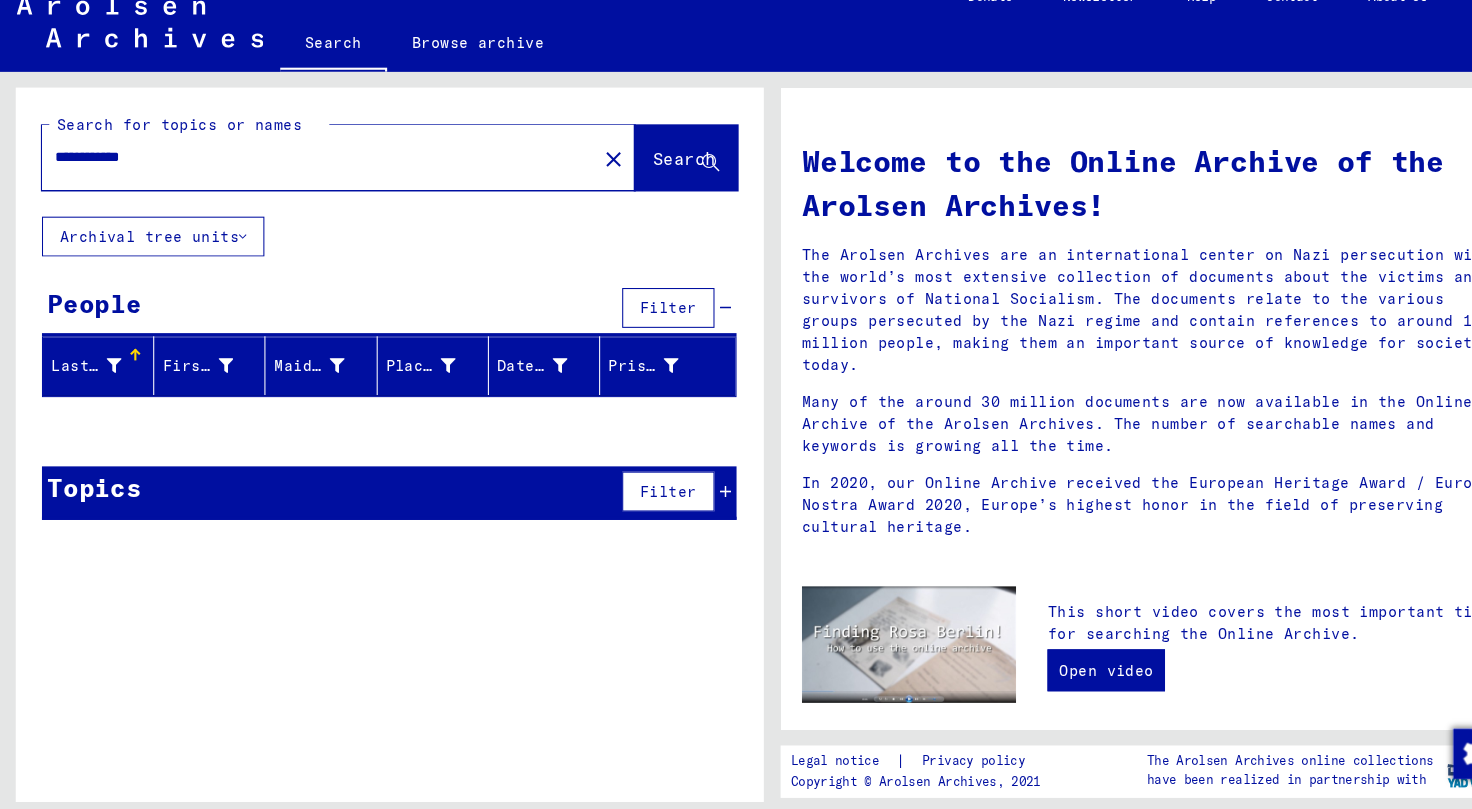 type on "**********" 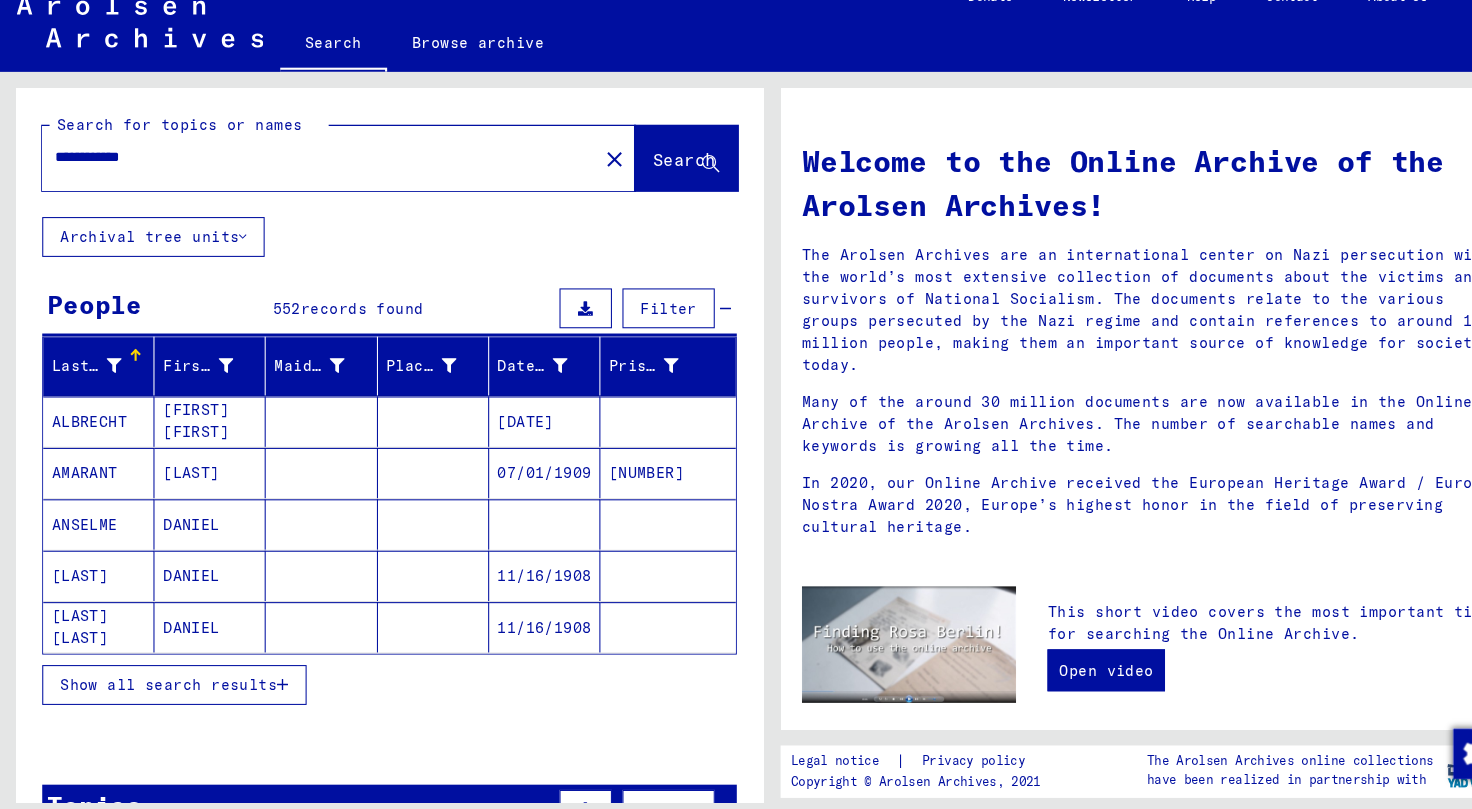 click on "Show all search results" at bounding box center [160, 680] 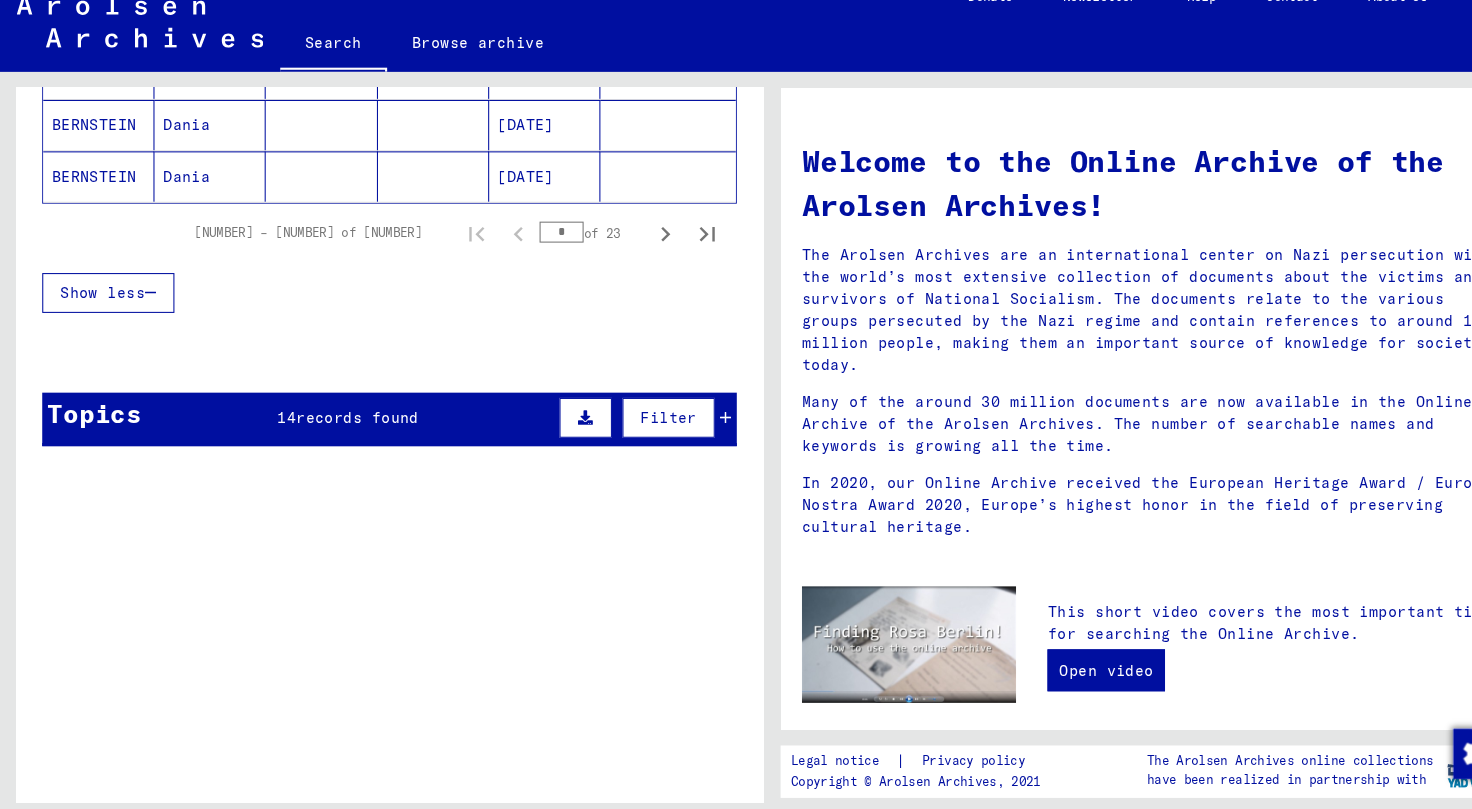 scroll, scrollTop: 1429, scrollLeft: 0, axis: vertical 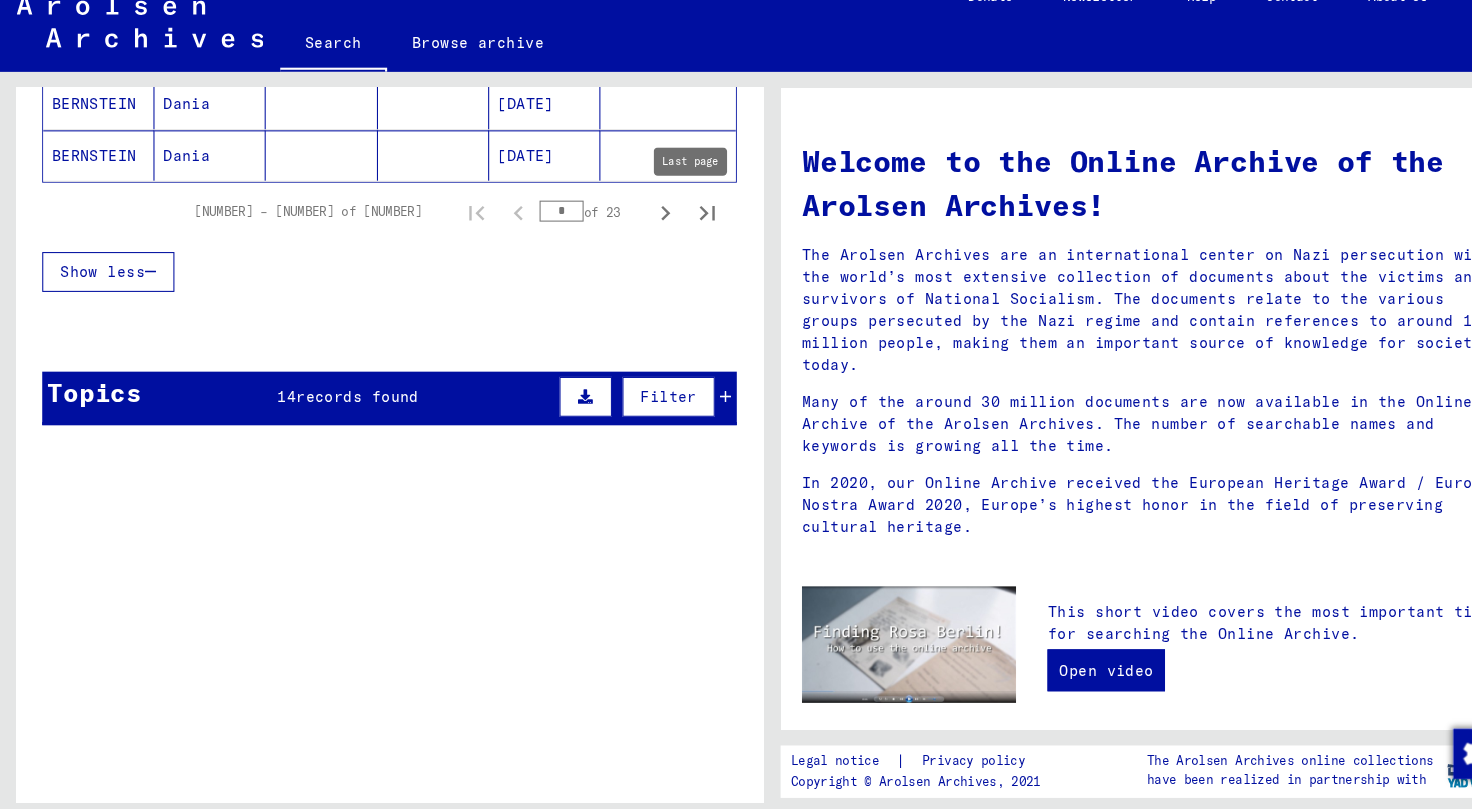 click 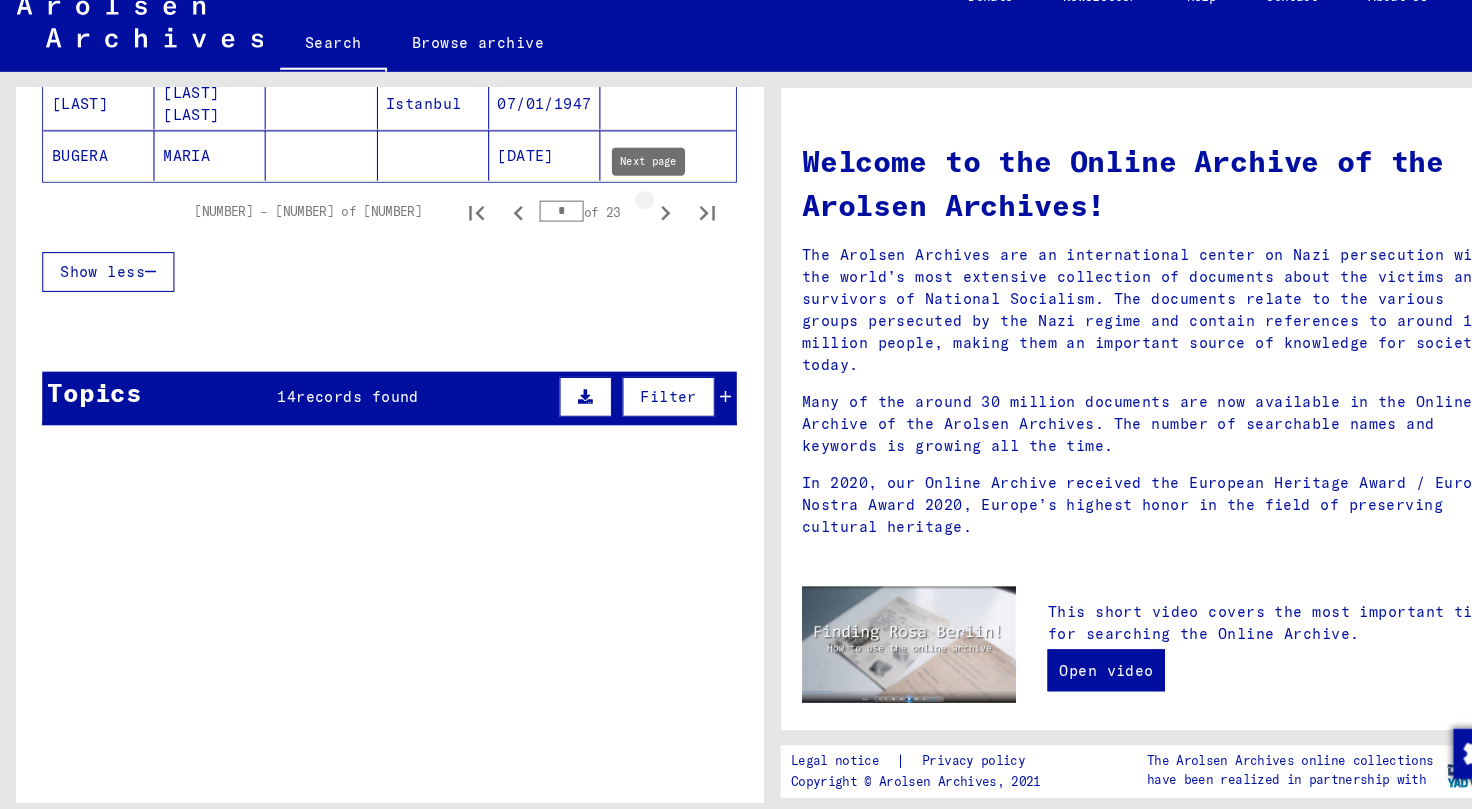 click 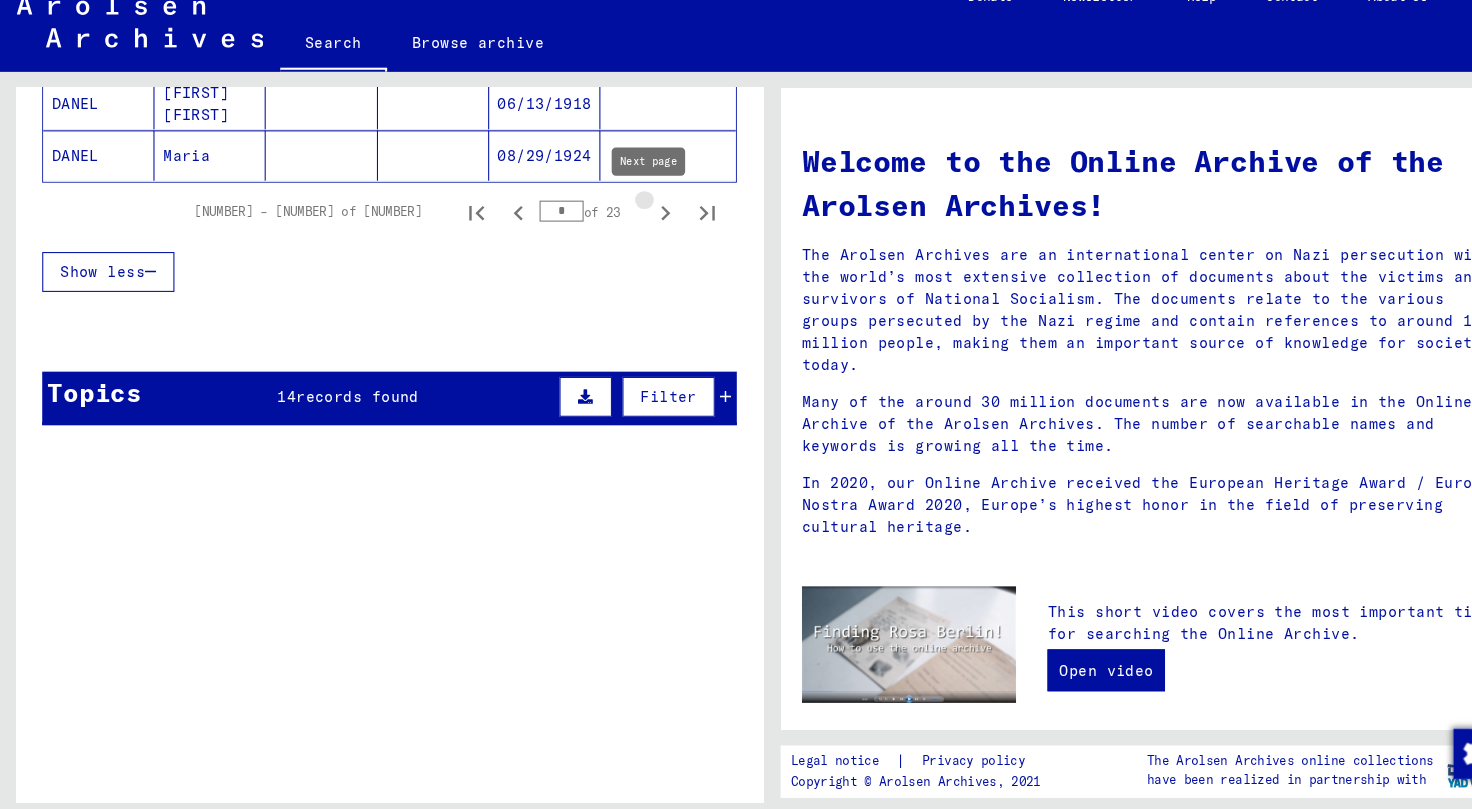 click 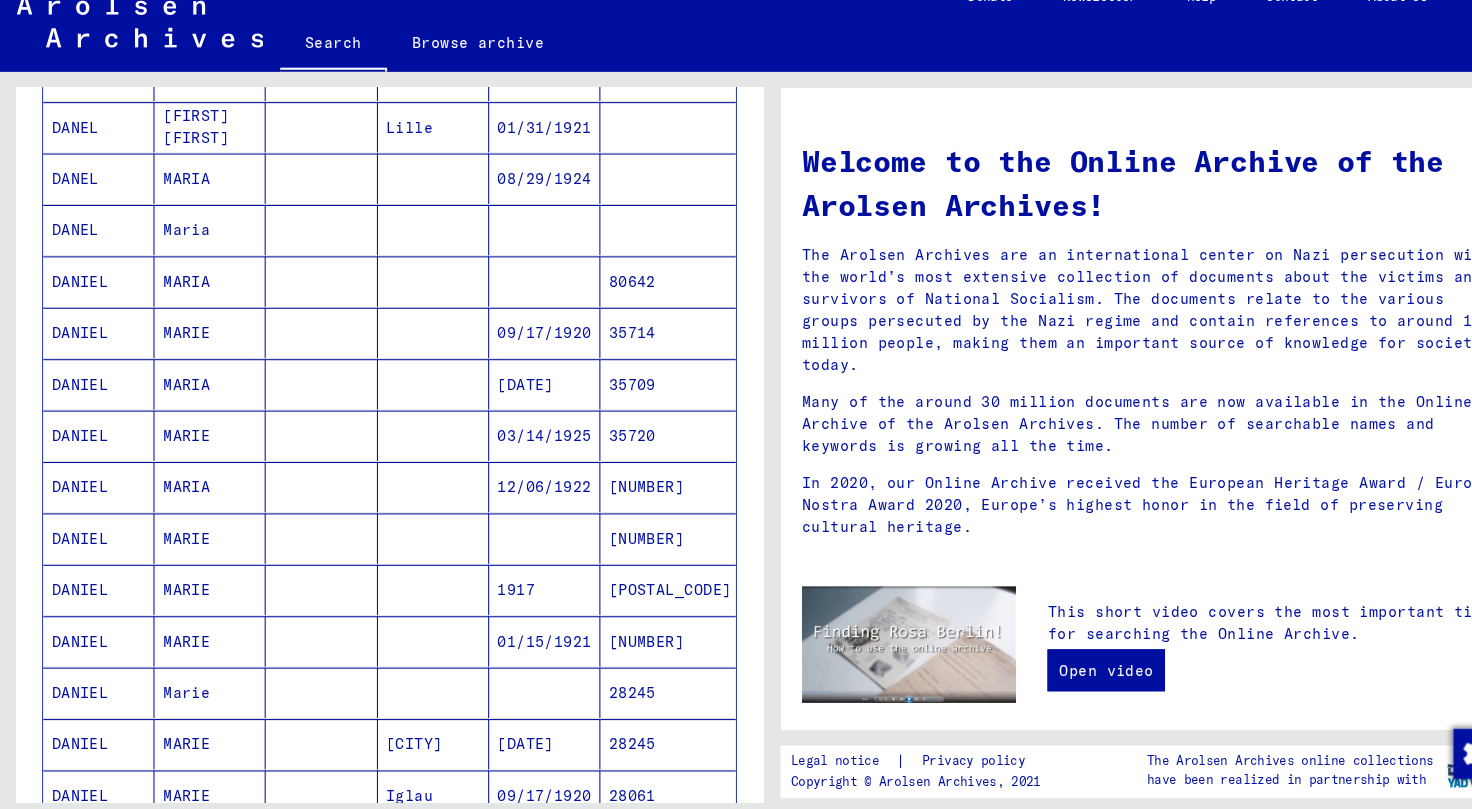 scroll, scrollTop: 953, scrollLeft: 0, axis: vertical 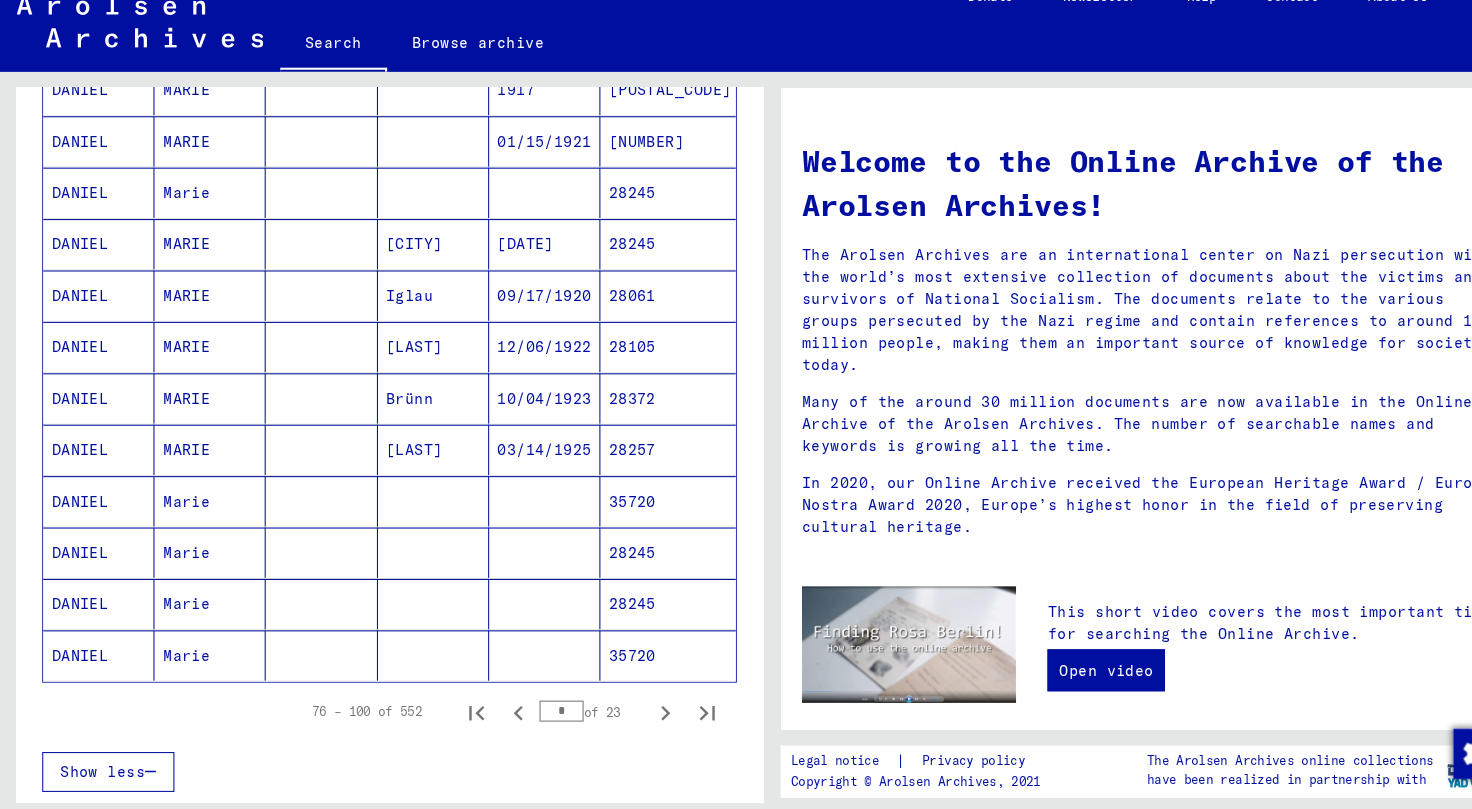 click on "Marie" at bounding box center (200, 603) 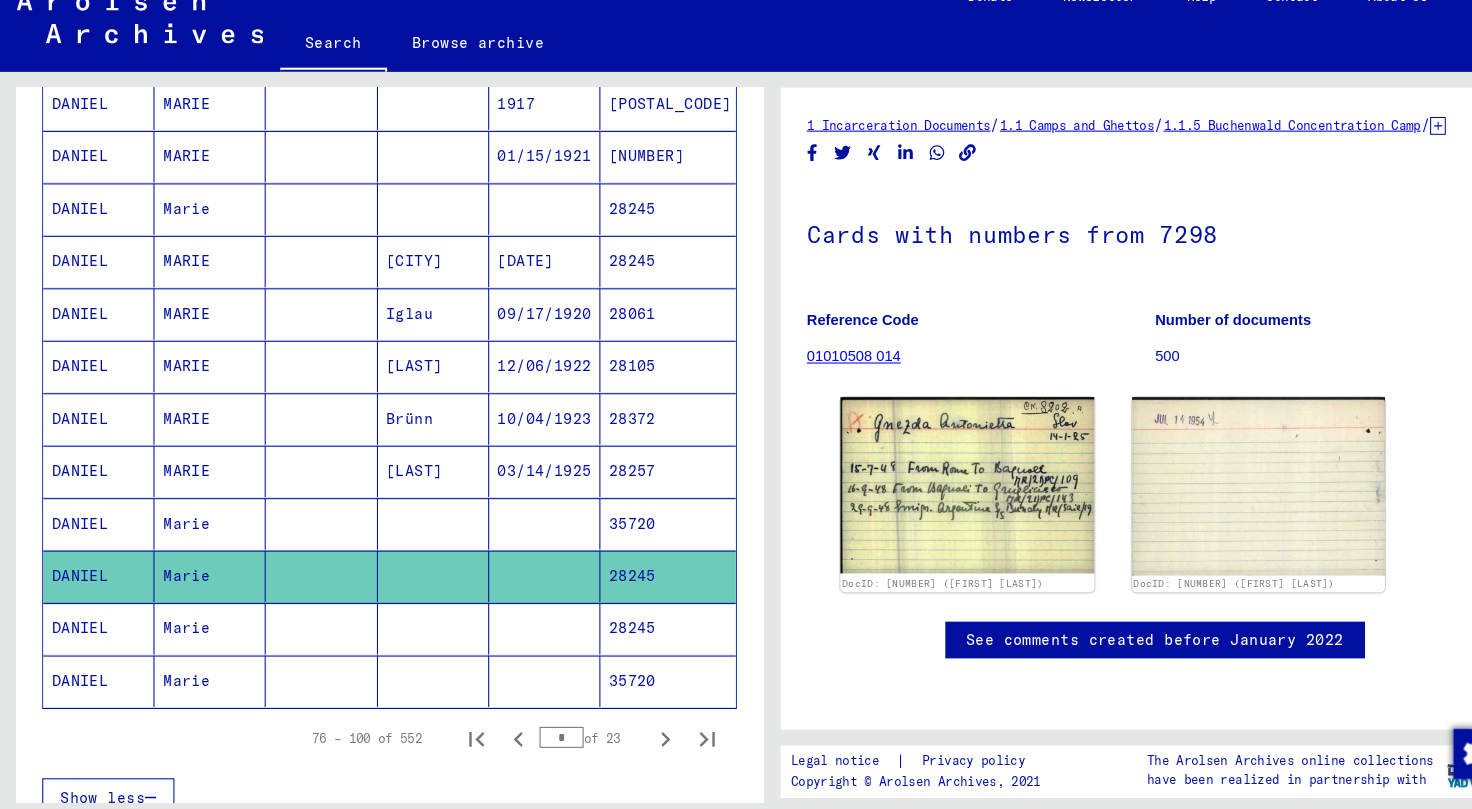 scroll, scrollTop: 966, scrollLeft: 0, axis: vertical 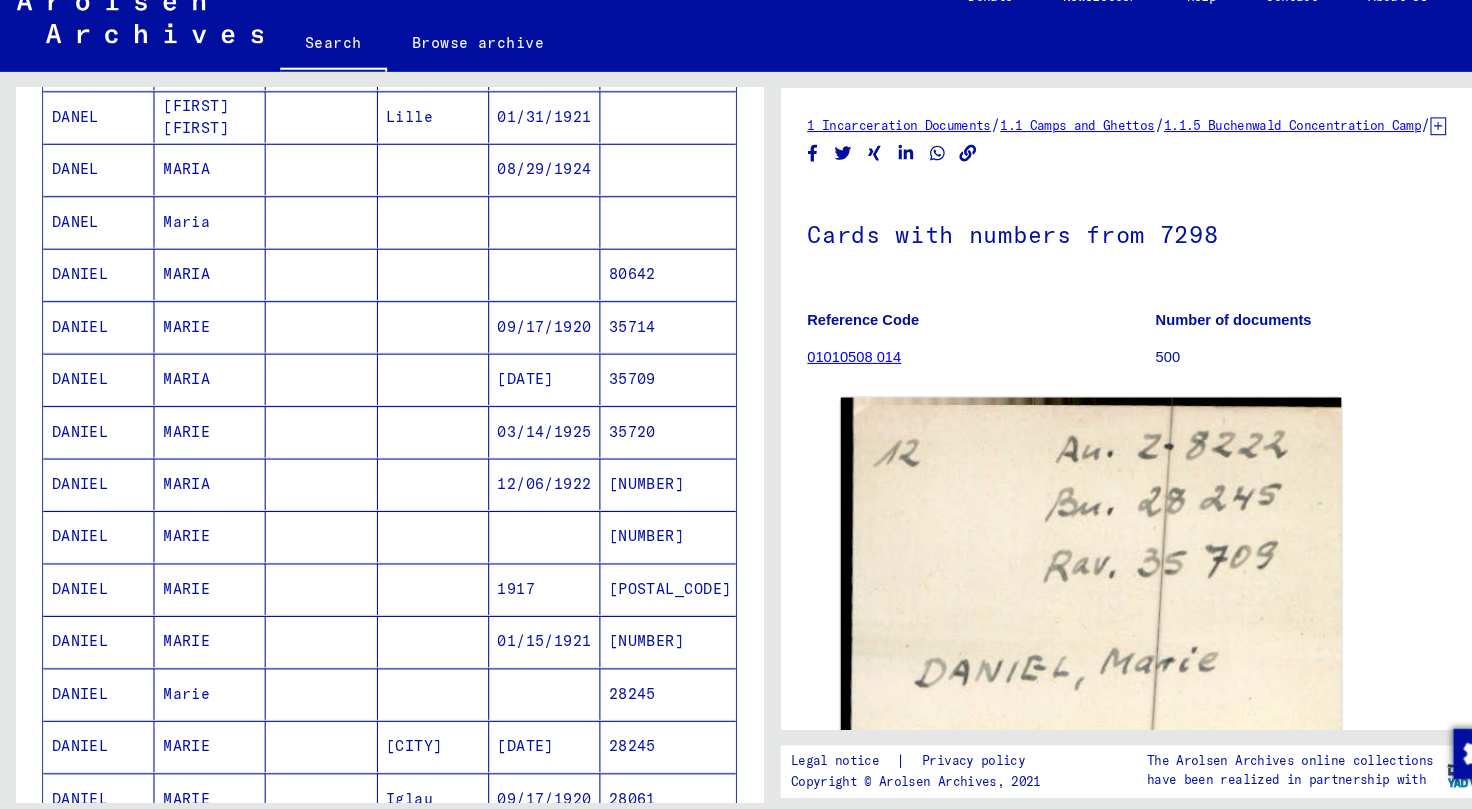 click at bounding box center [413, 389] 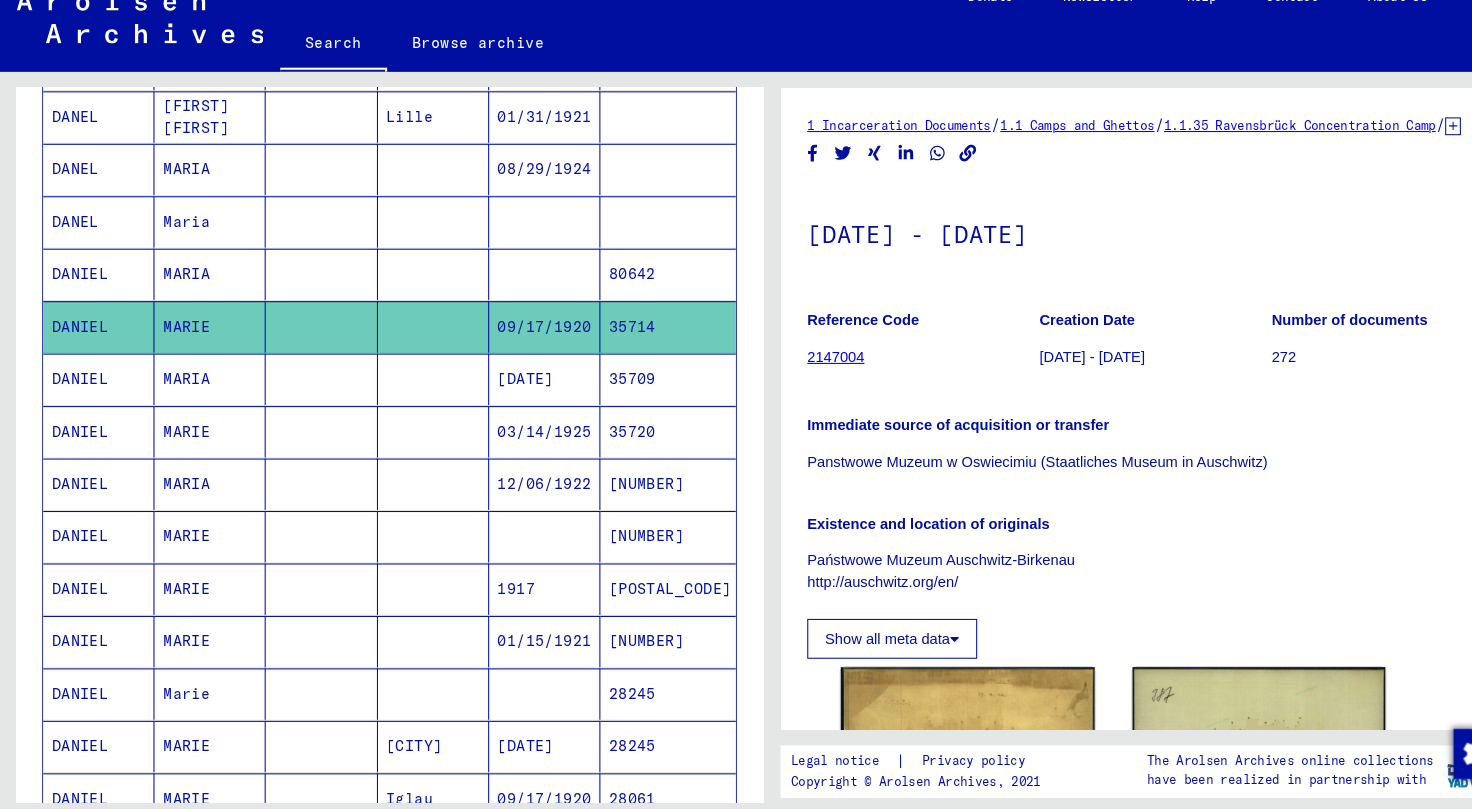 scroll, scrollTop: 0, scrollLeft: 0, axis: both 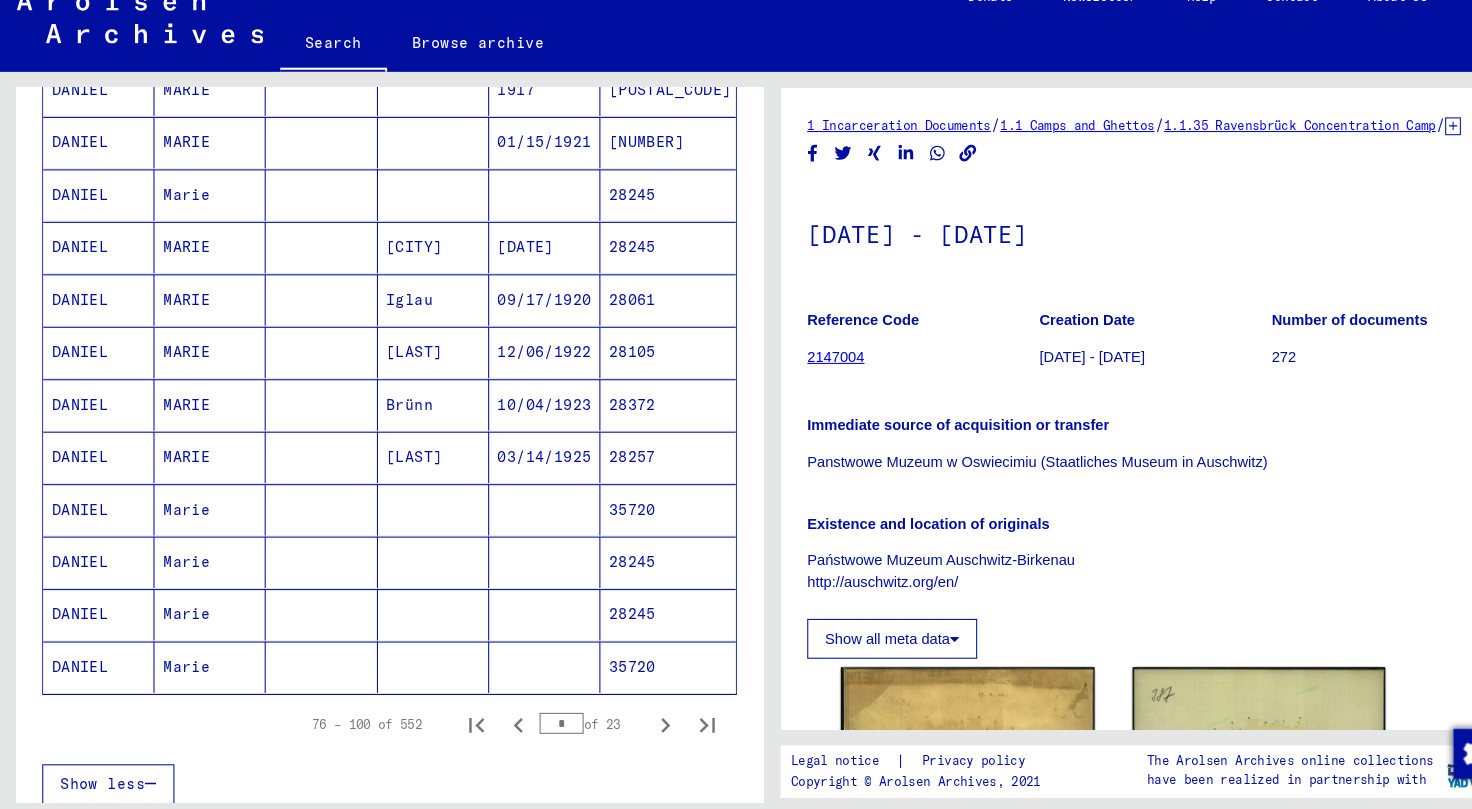 click 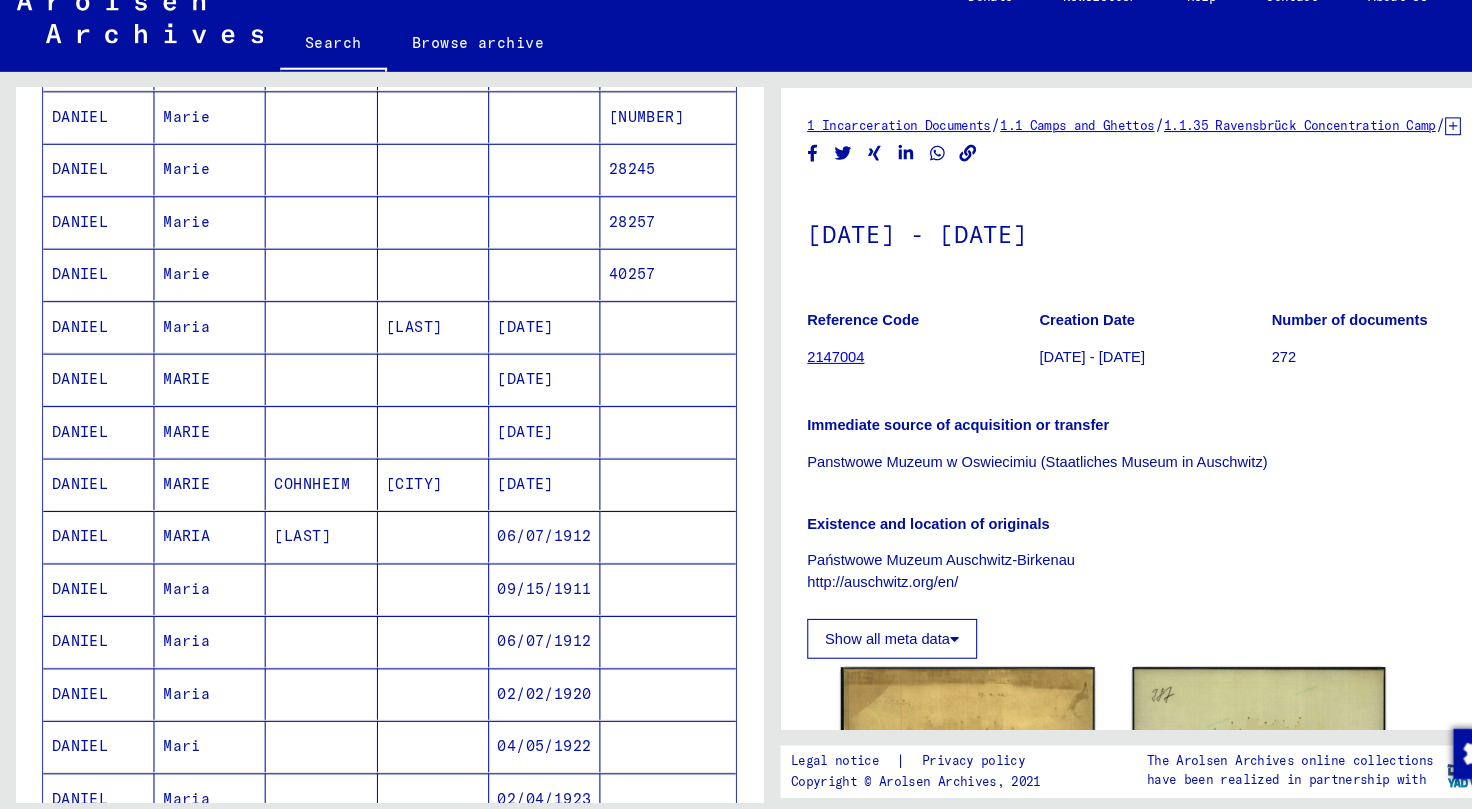 scroll, scrollTop: 966, scrollLeft: 0, axis: vertical 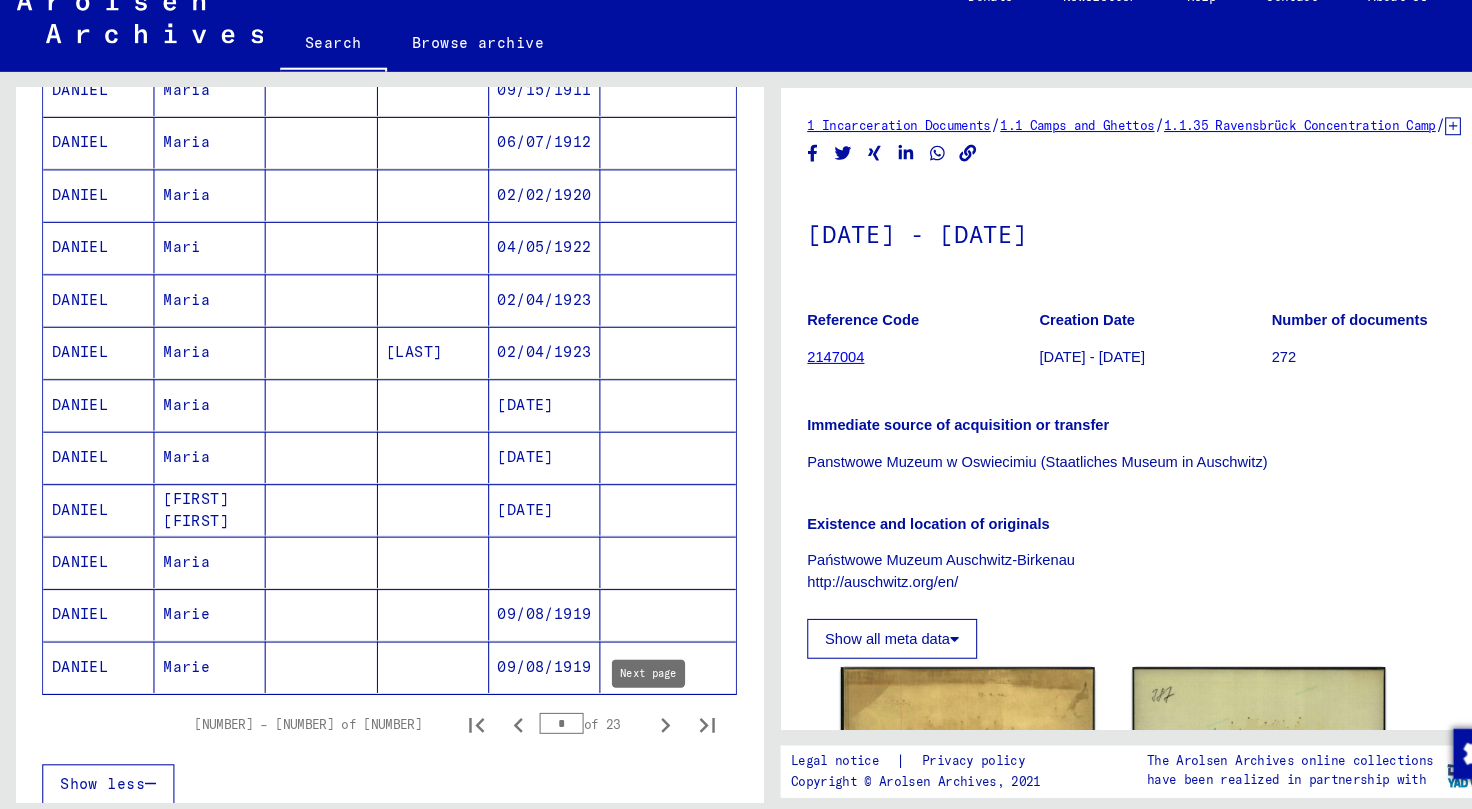 click 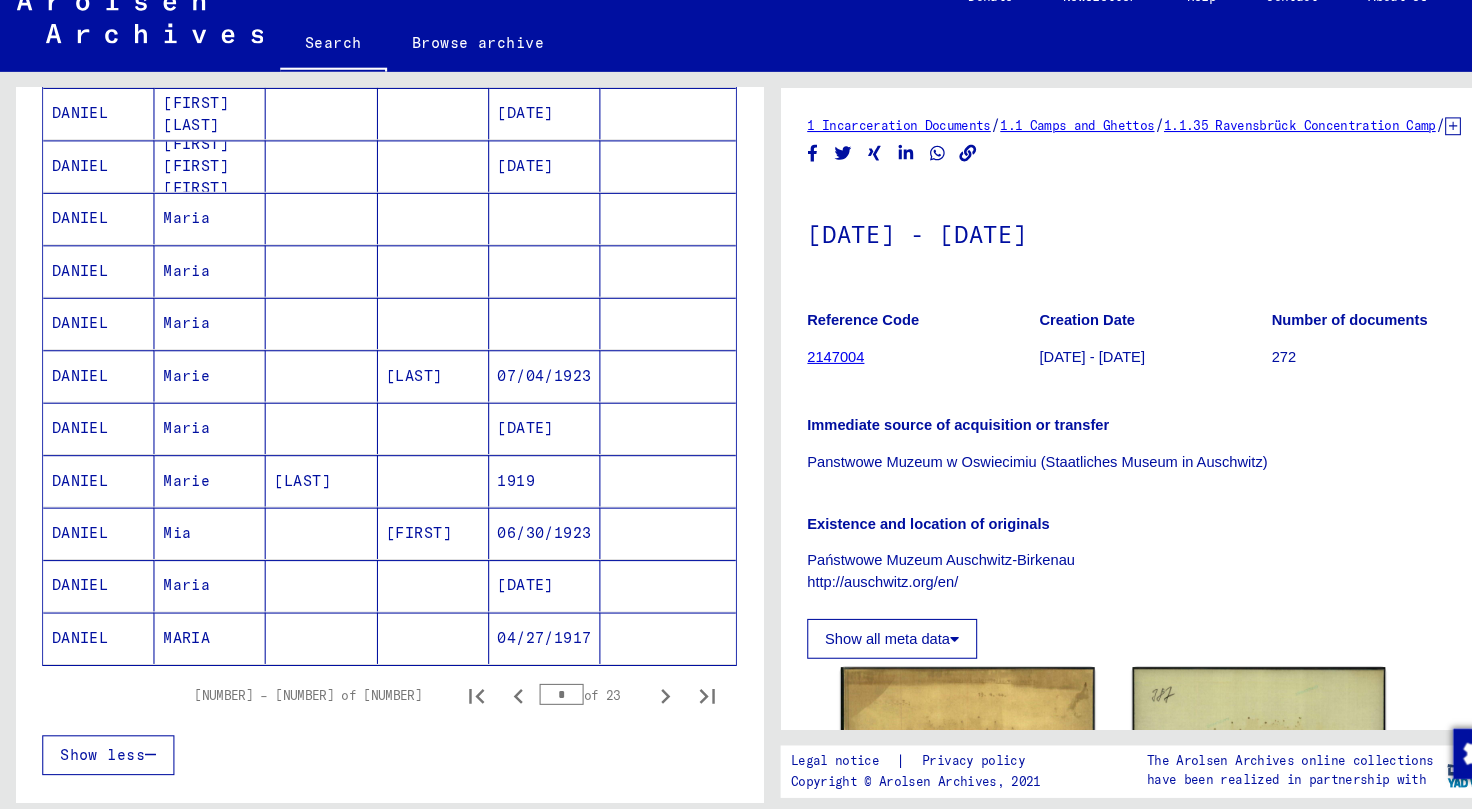 scroll, scrollTop: 1443, scrollLeft: 0, axis: vertical 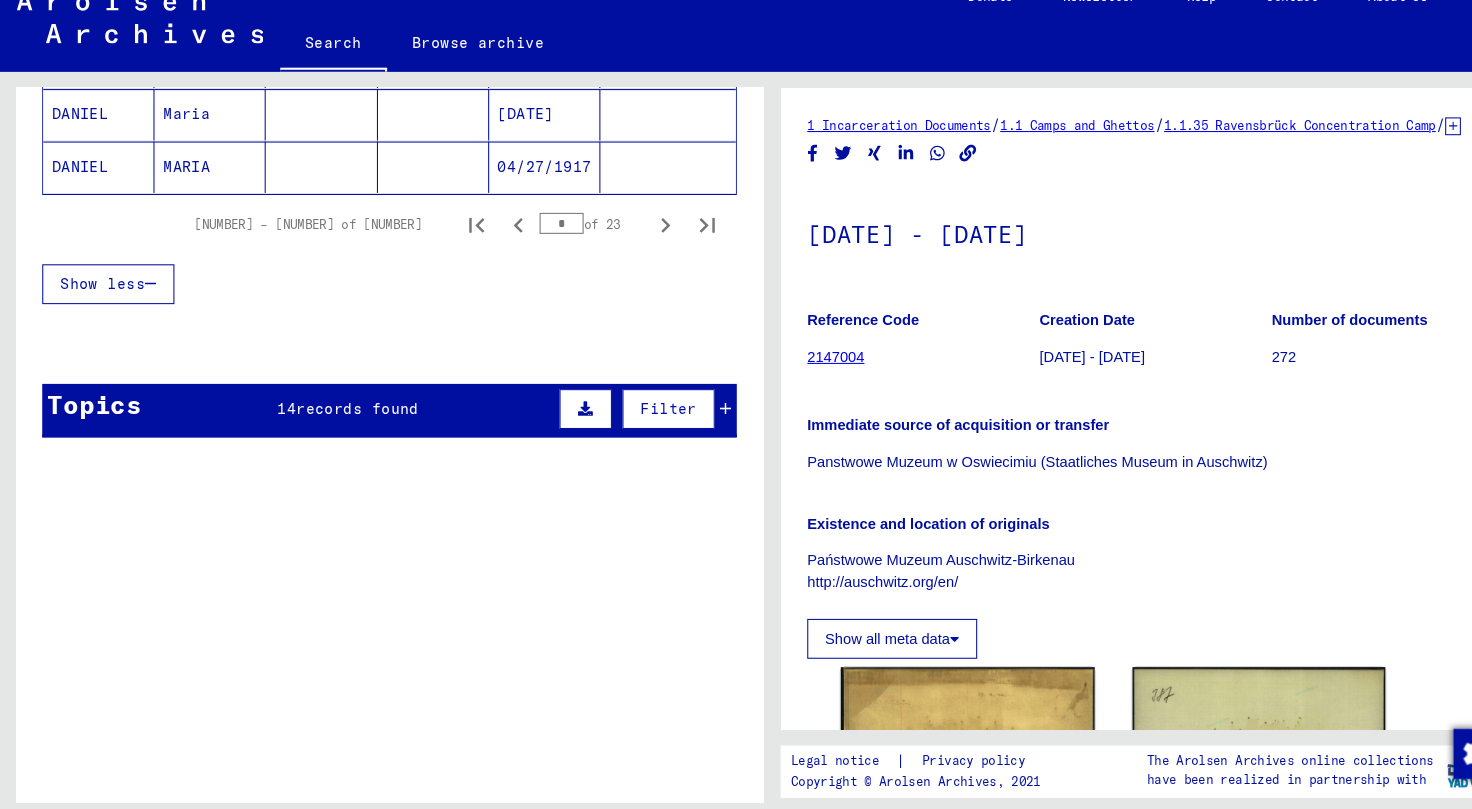click 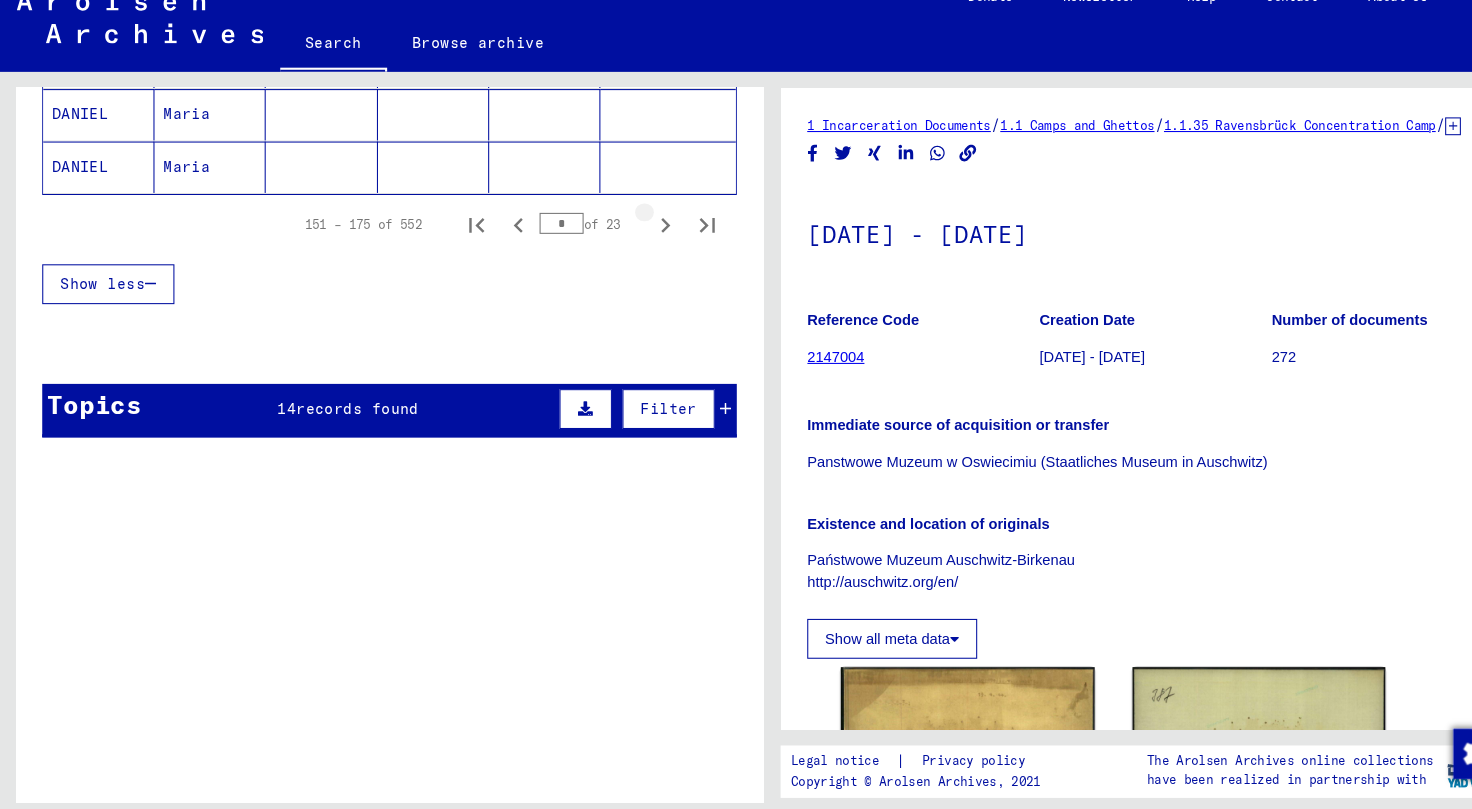 type on "*" 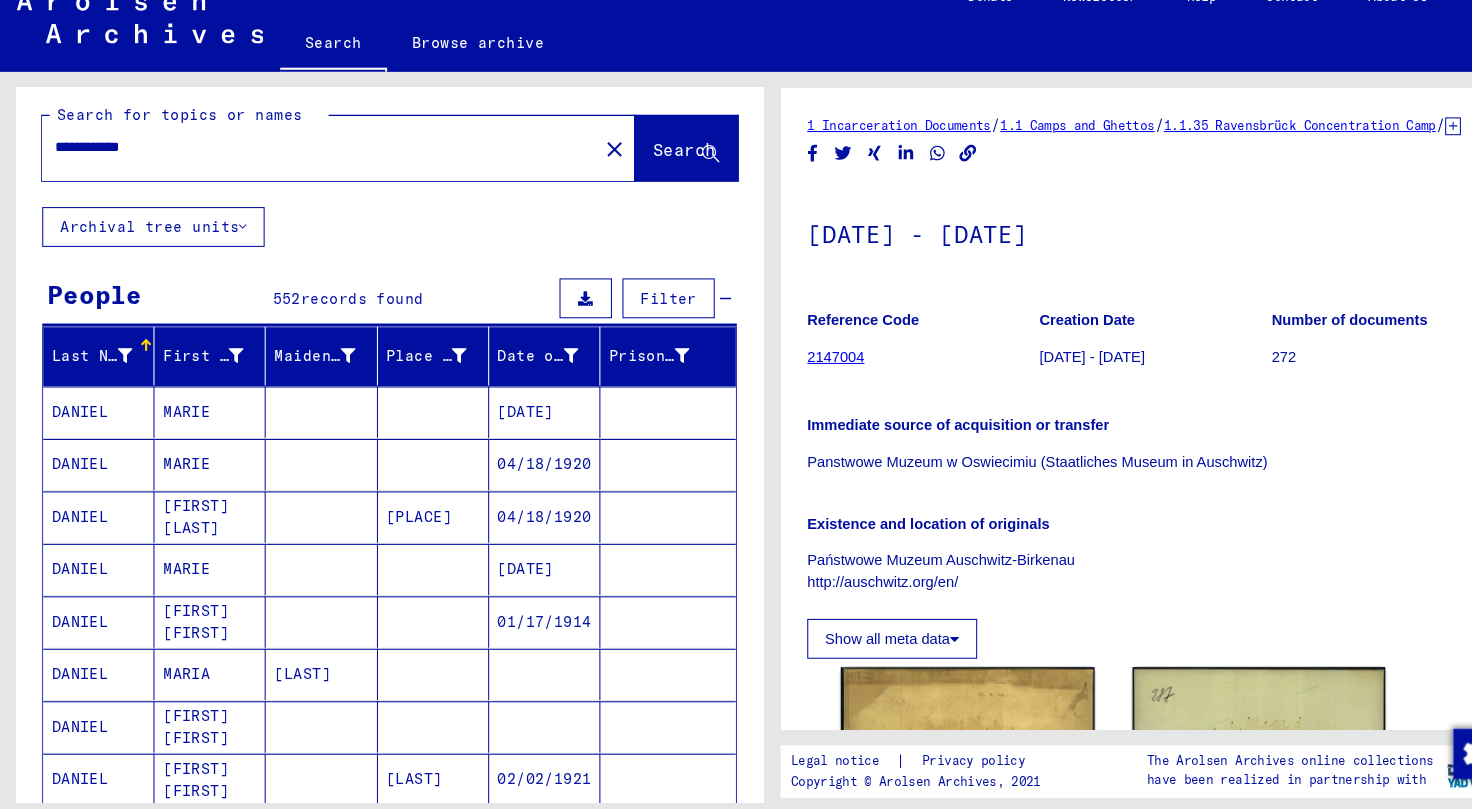 scroll, scrollTop: 0, scrollLeft: 0, axis: both 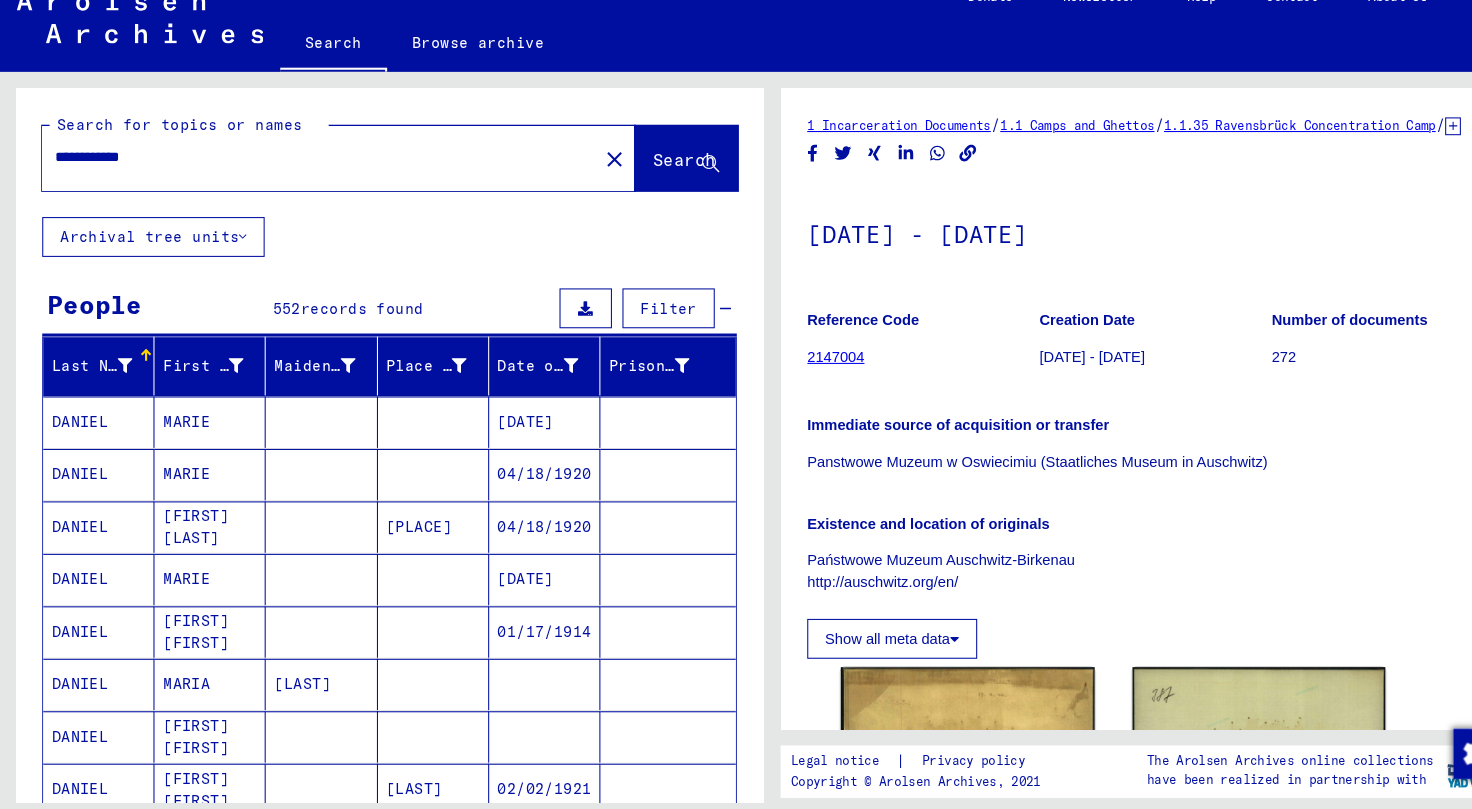 click on "**********" at bounding box center (304, 177) 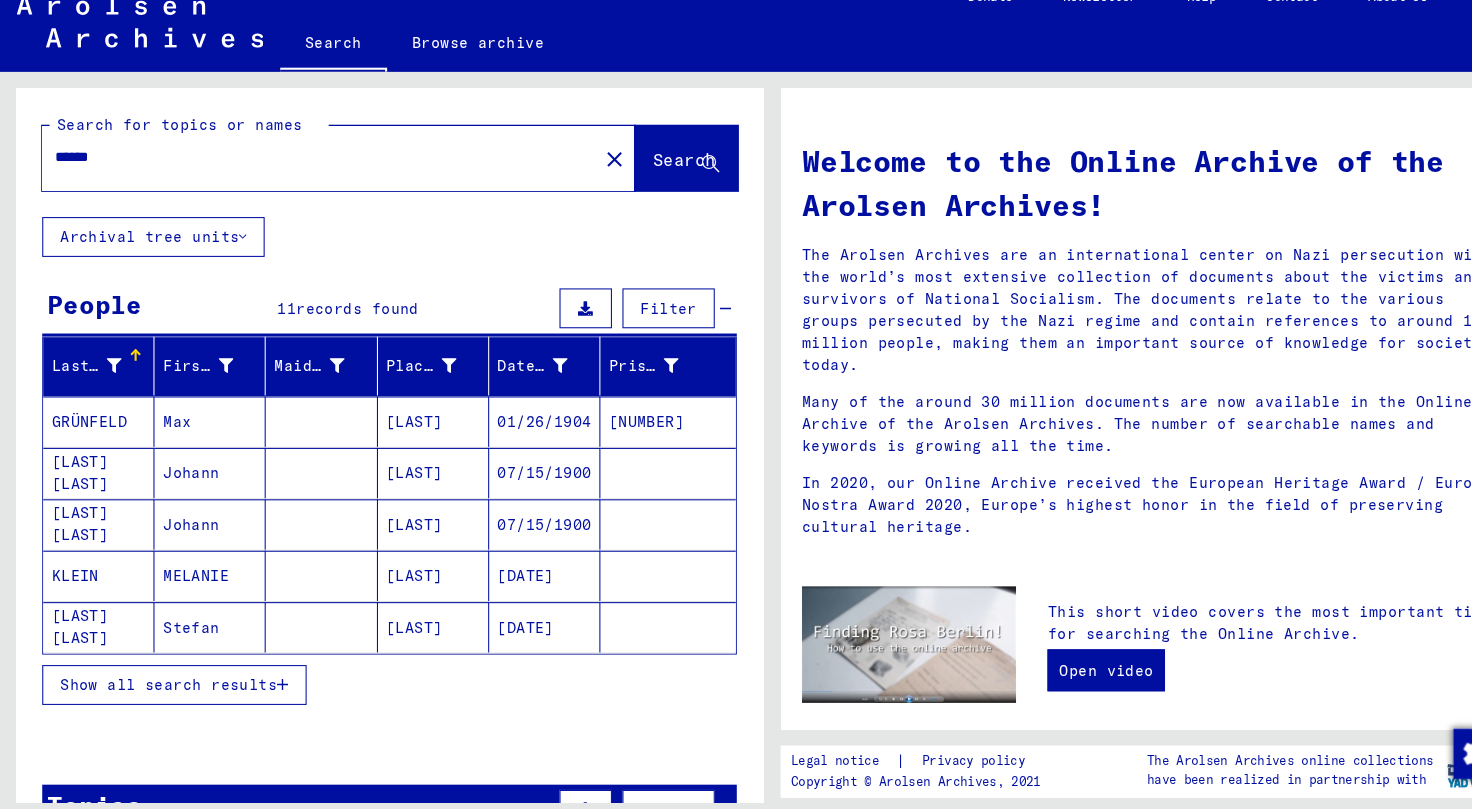 click on "Show all search results" at bounding box center (160, 680) 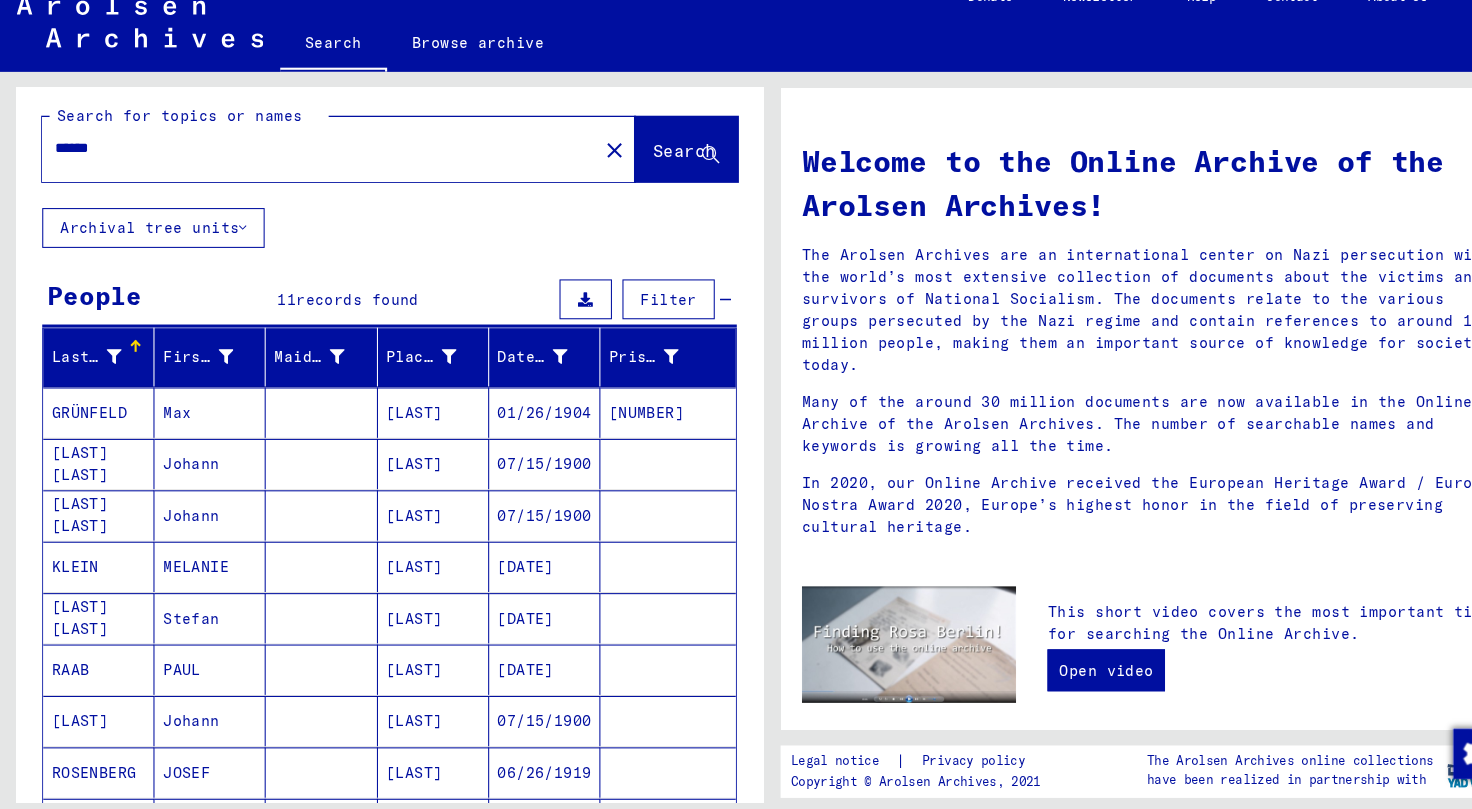 scroll, scrollTop: 0, scrollLeft: 0, axis: both 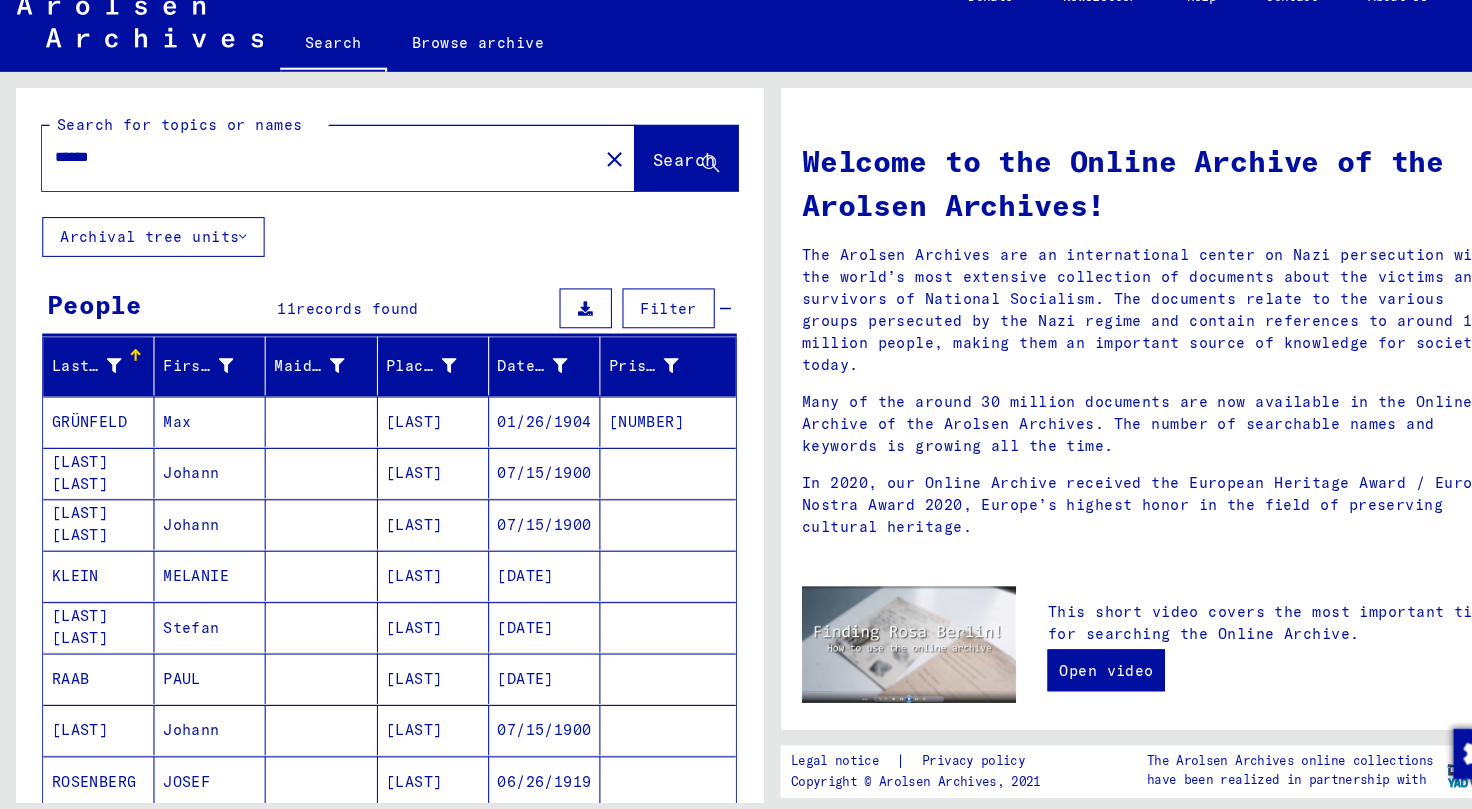 click on "[NUMBER]" at bounding box center [636, 478] 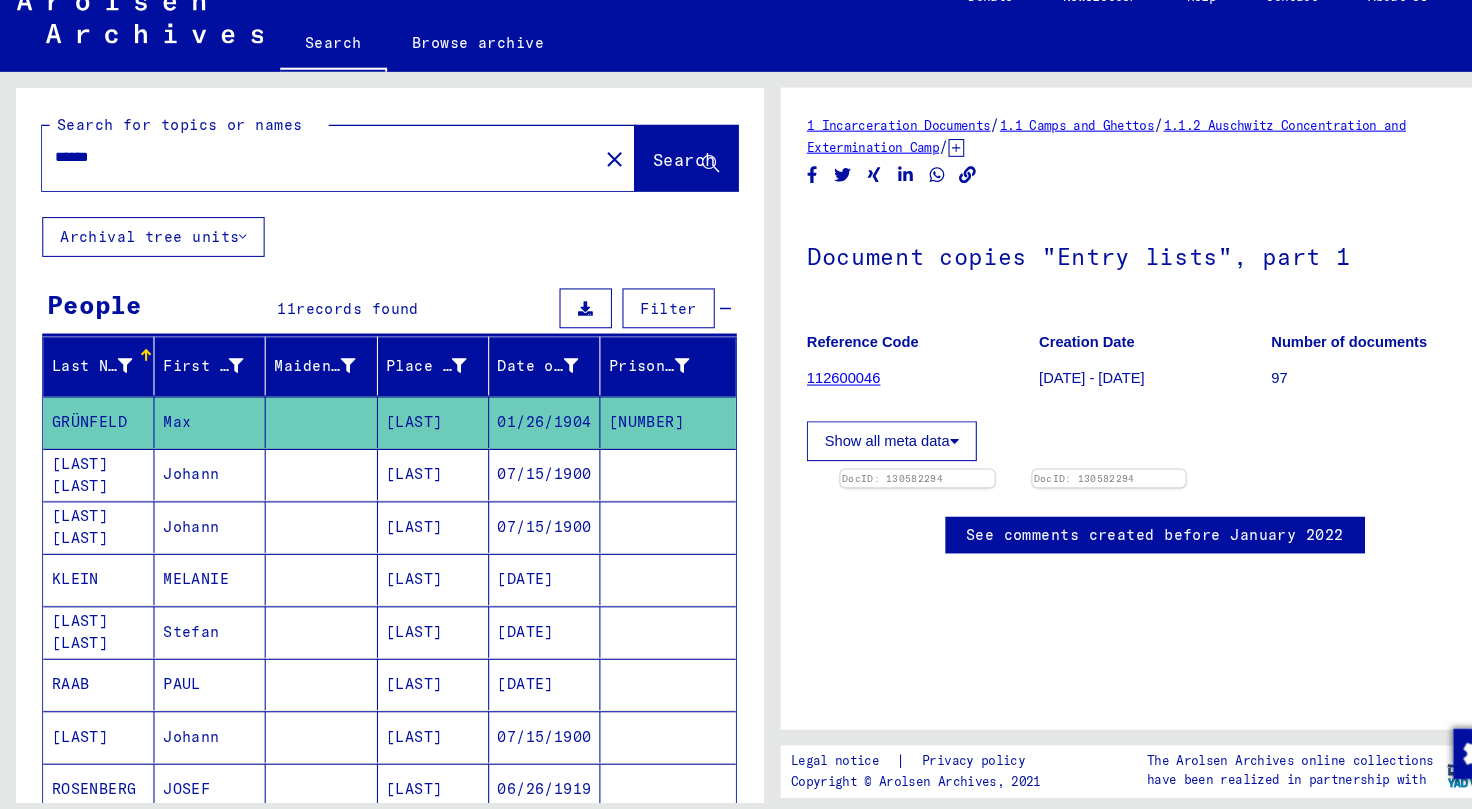 scroll, scrollTop: 0, scrollLeft: 0, axis: both 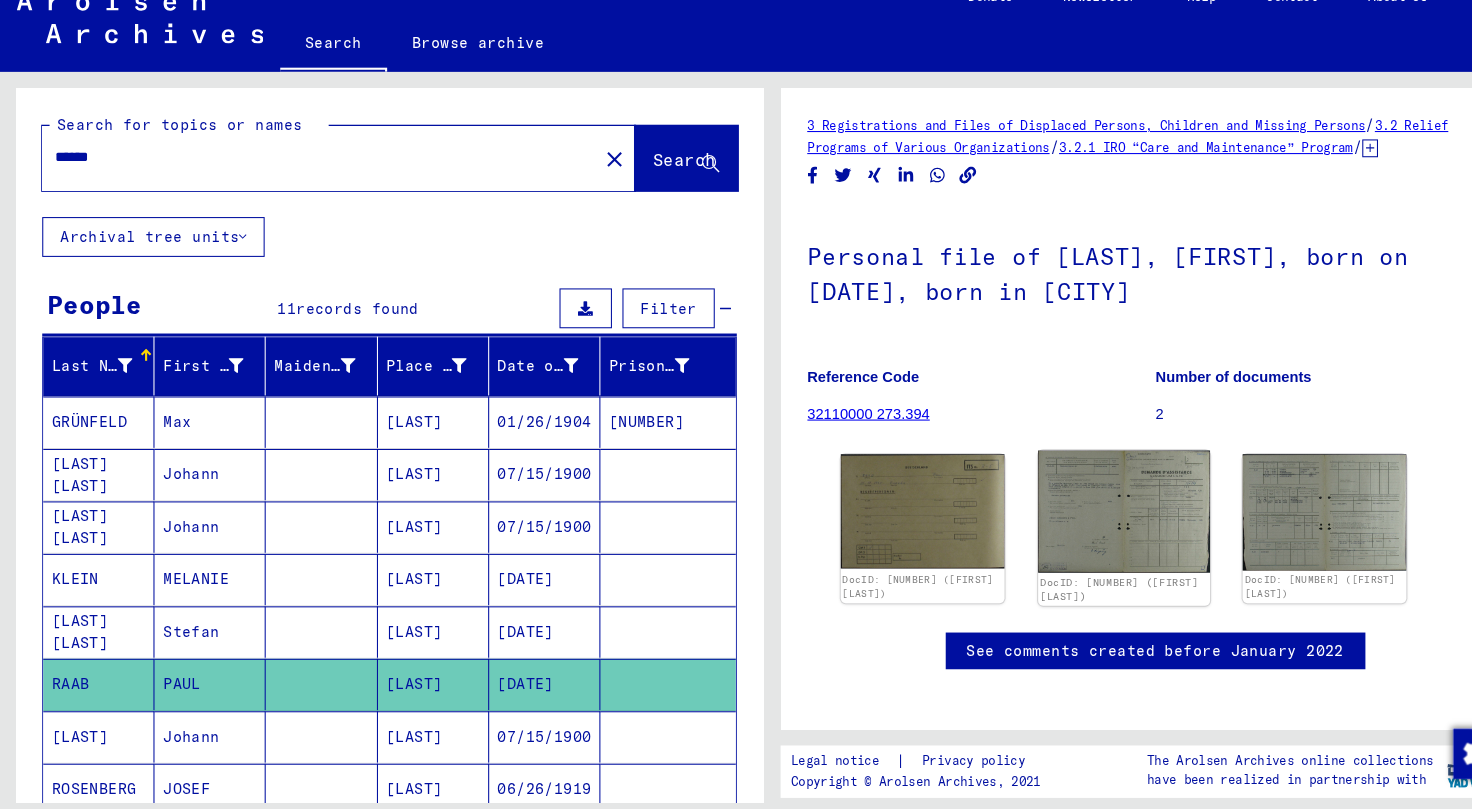 click 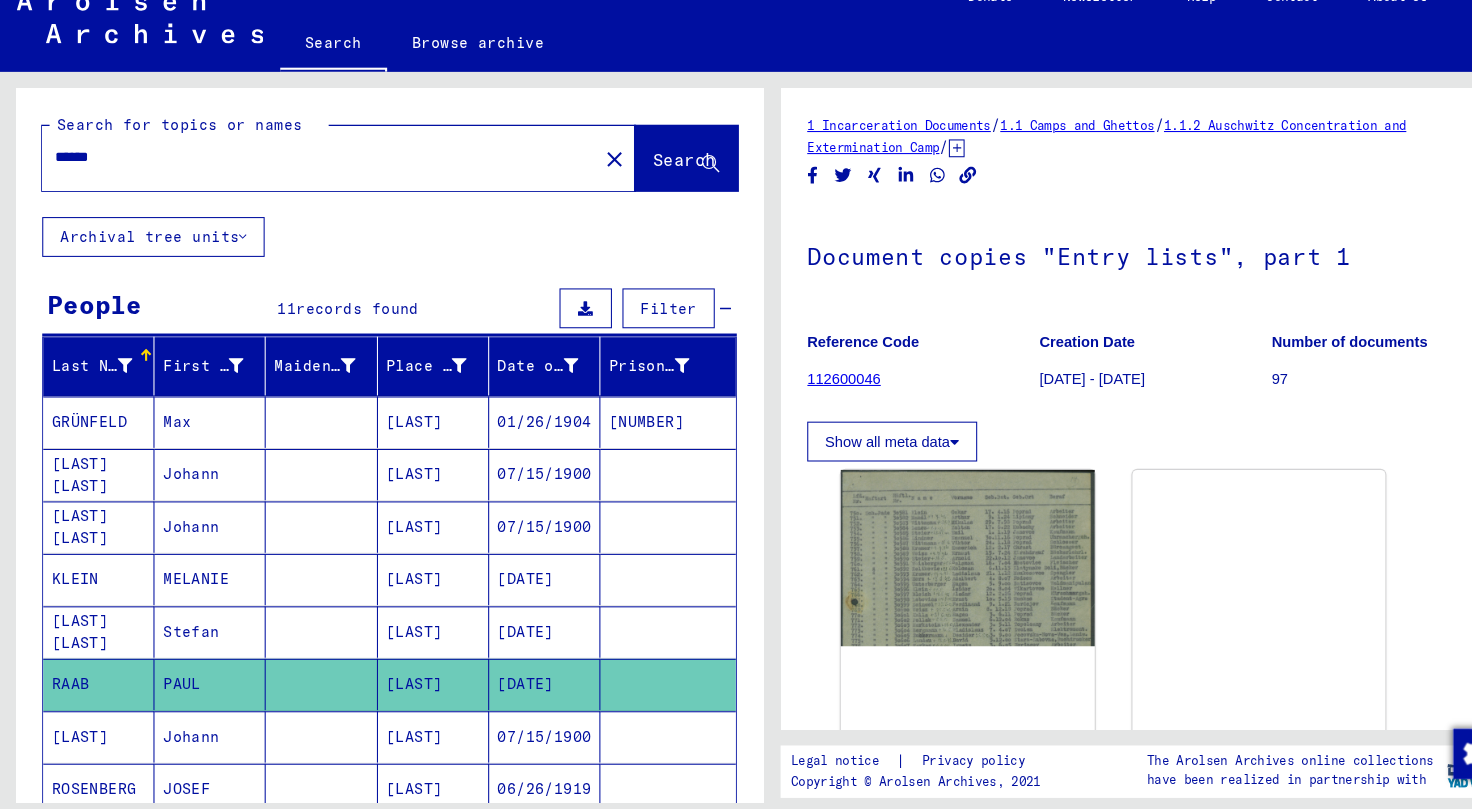 scroll, scrollTop: 0, scrollLeft: 0, axis: both 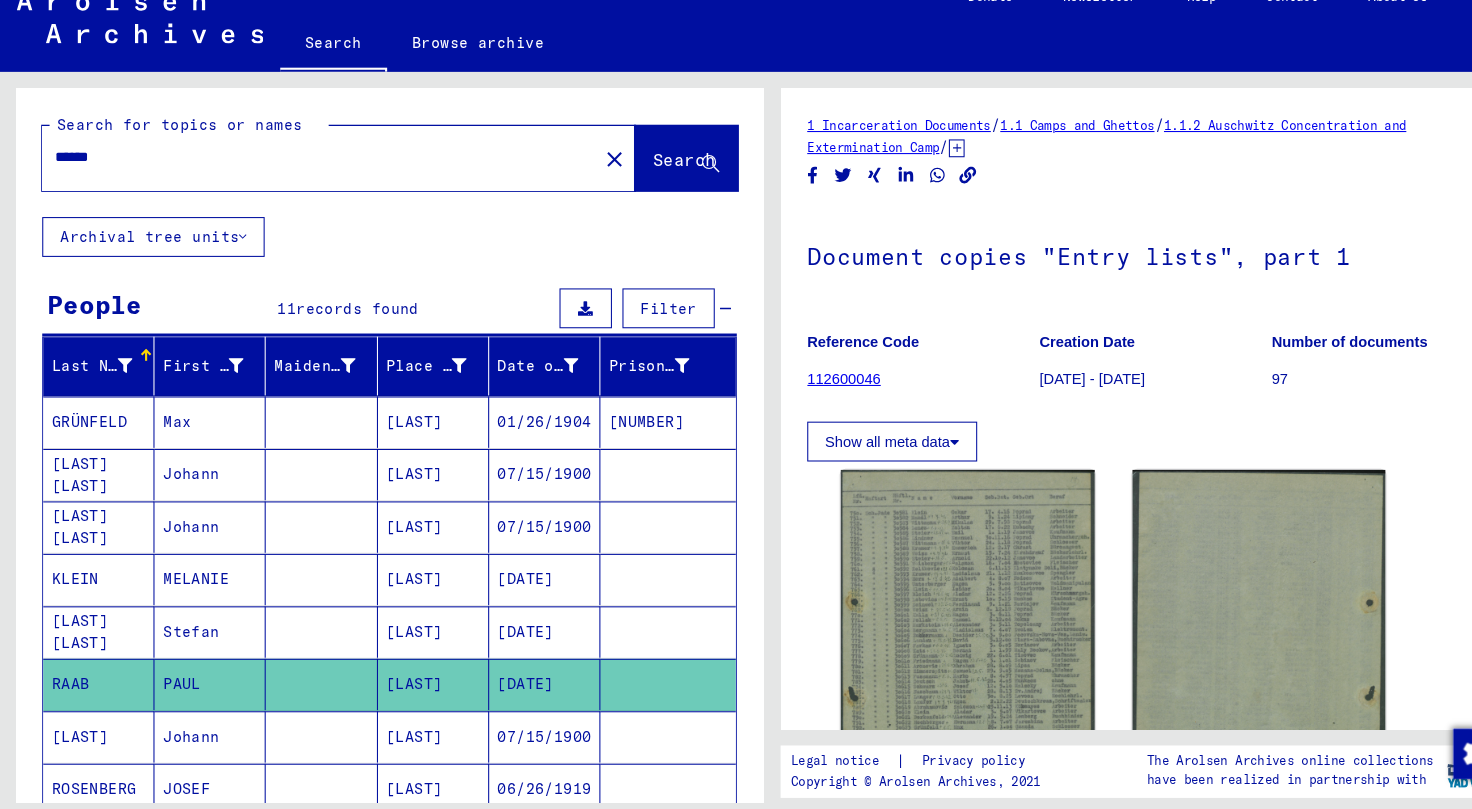 click on "Stefan" at bounding box center [200, 679] 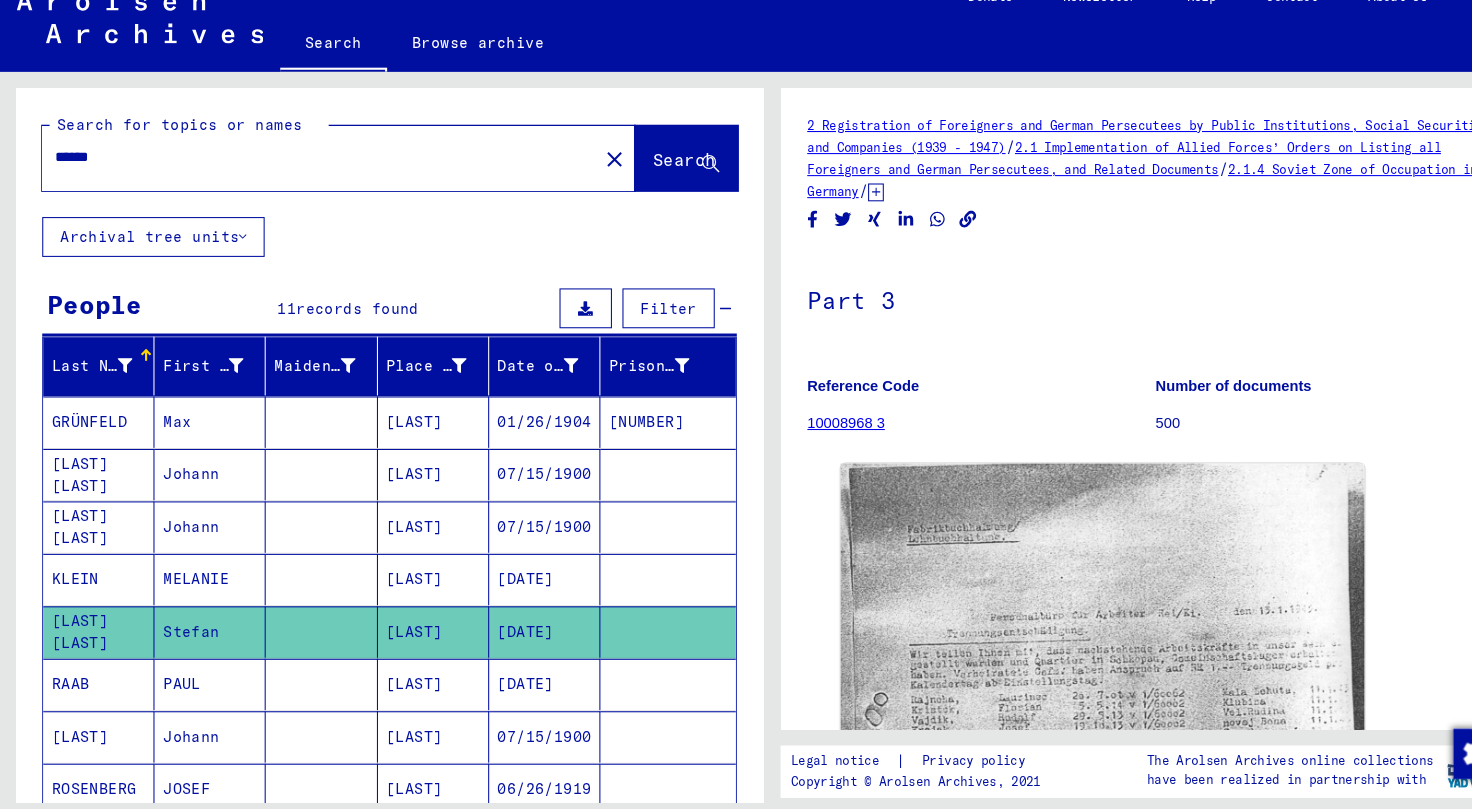 scroll, scrollTop: 0, scrollLeft: 0, axis: both 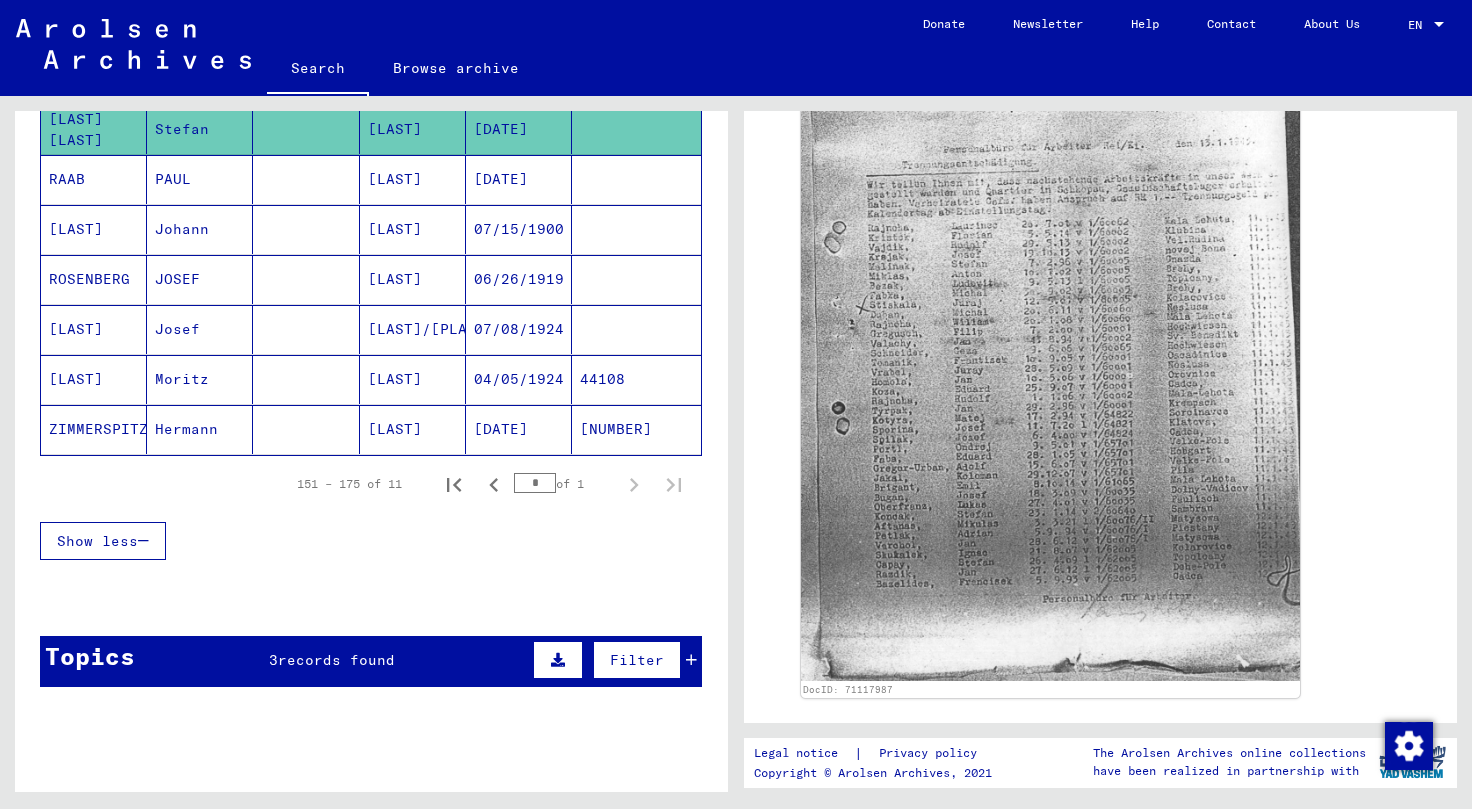 click on "[DATE]" 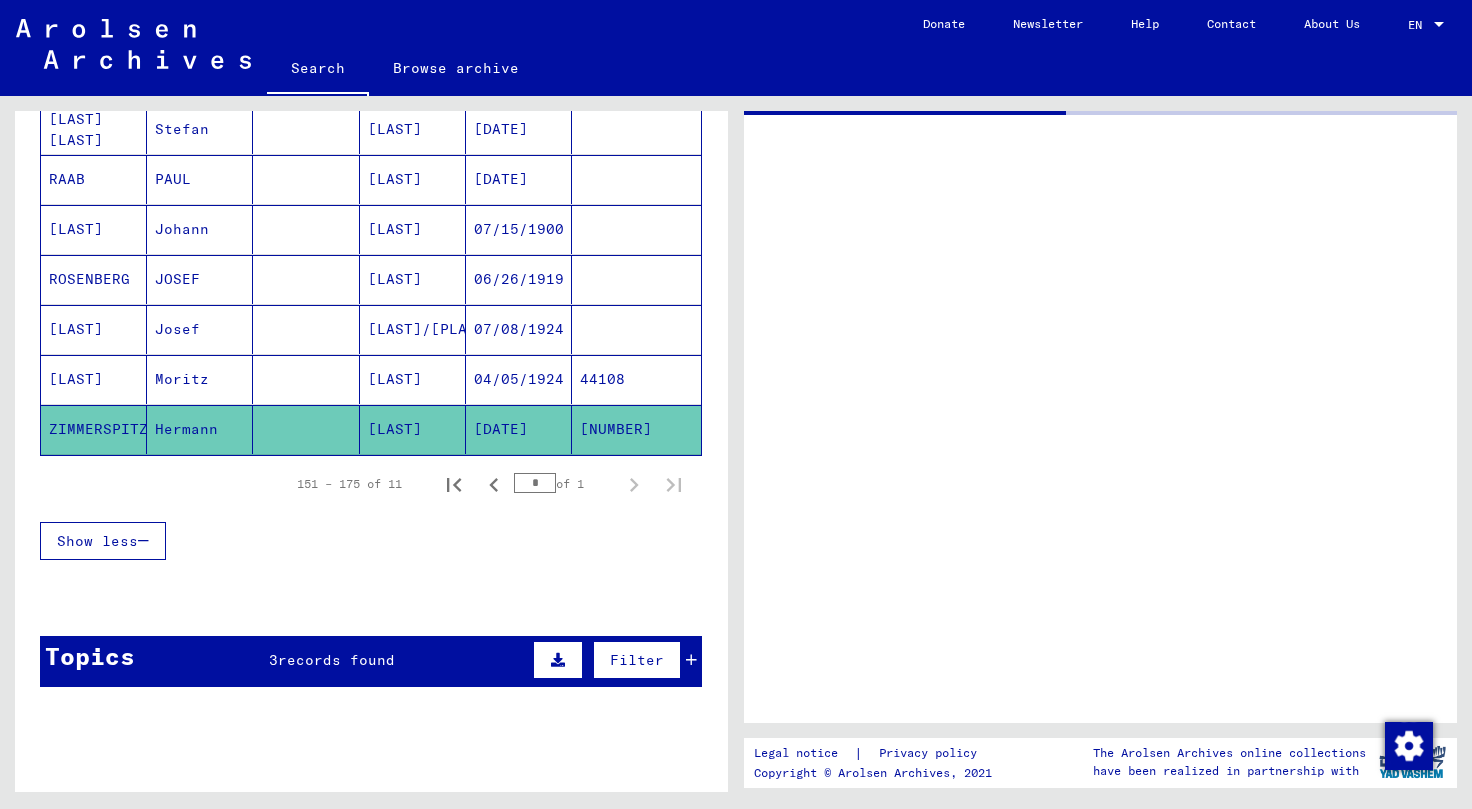 scroll, scrollTop: 0, scrollLeft: 0, axis: both 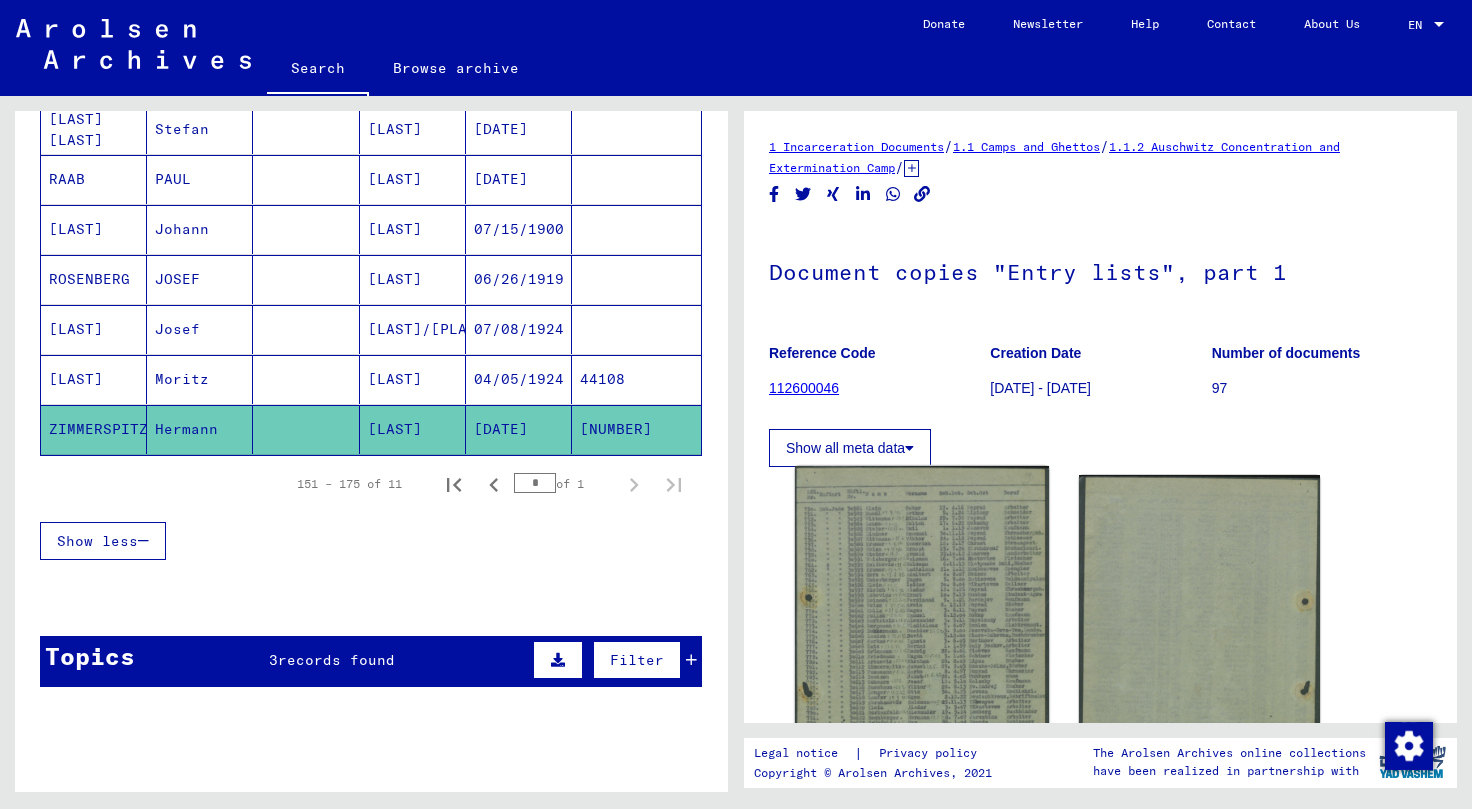 click 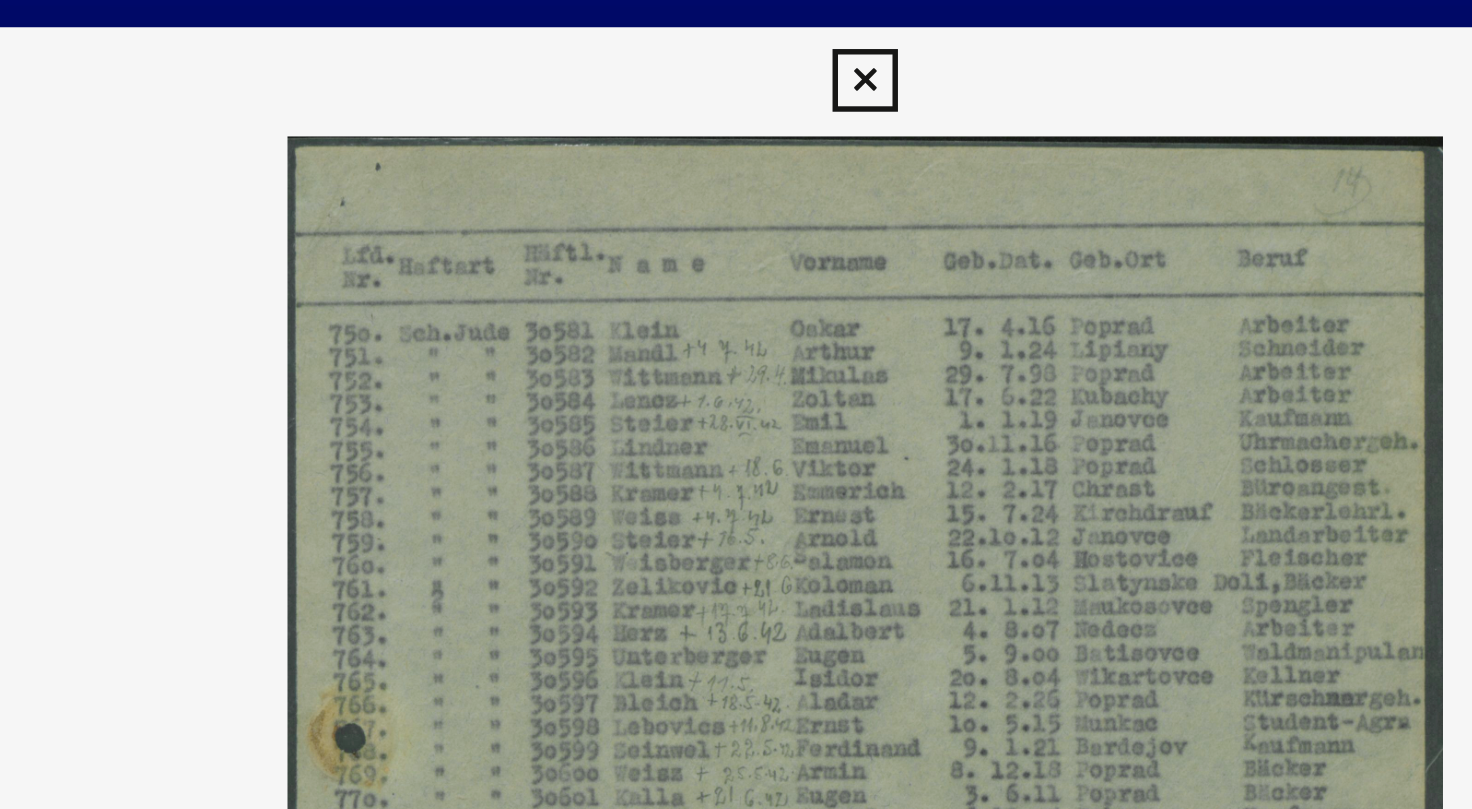 click at bounding box center [735, 30] 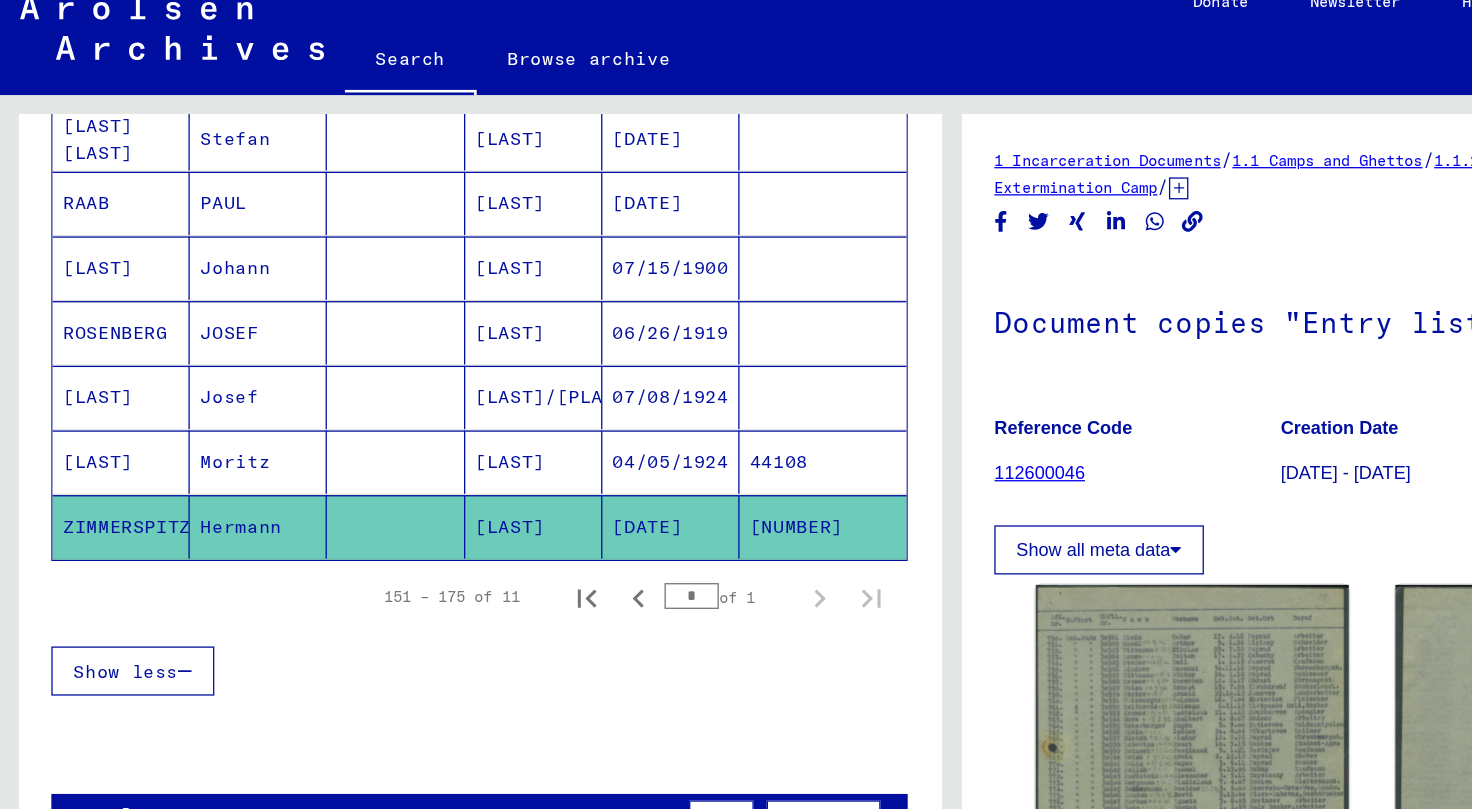 scroll, scrollTop: 0, scrollLeft: 0, axis: both 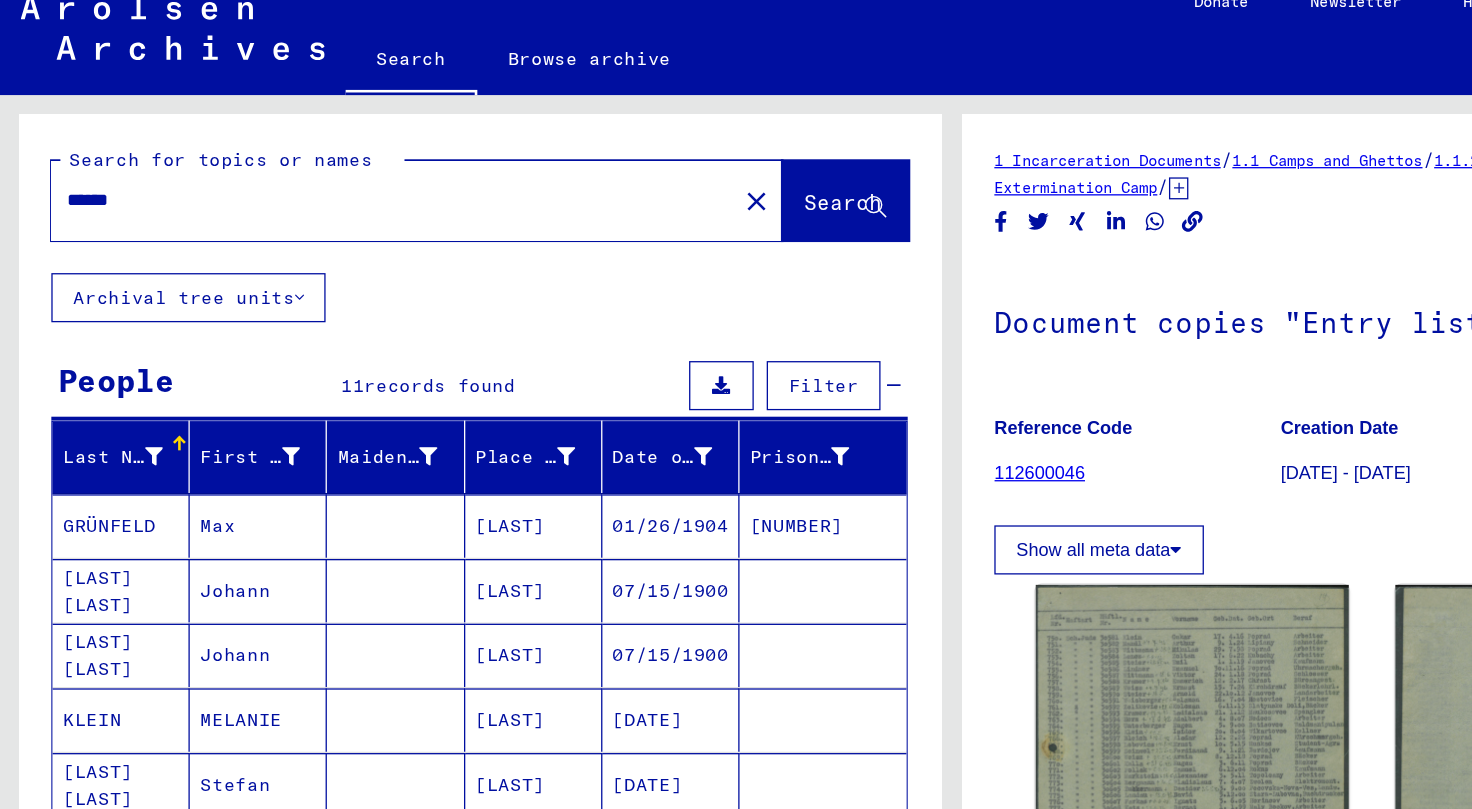 drag, startPoint x: 171, startPoint y: 187, endPoint x: 0, endPoint y: 148, distance: 175.39099 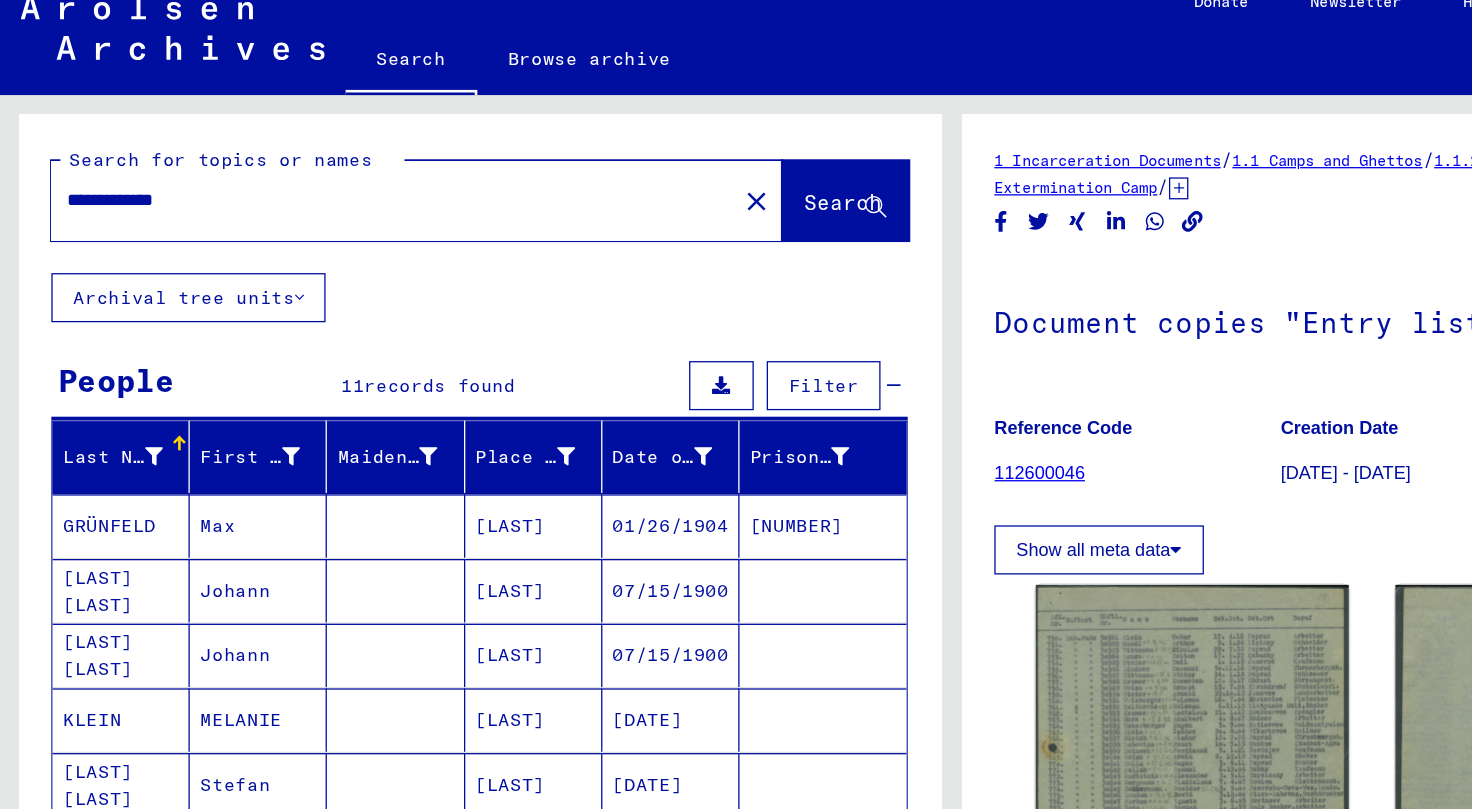 type on "**********" 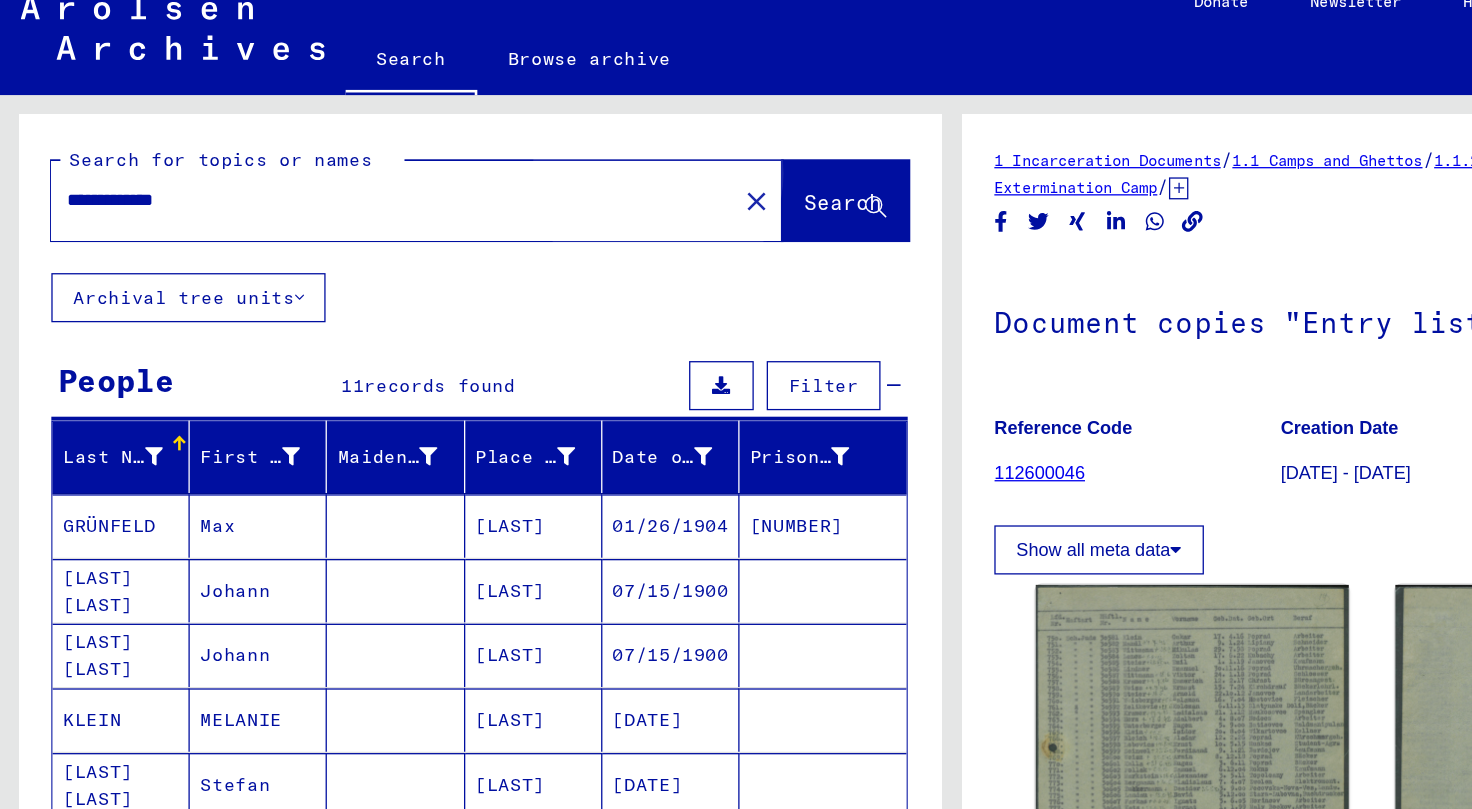 click on "Search" 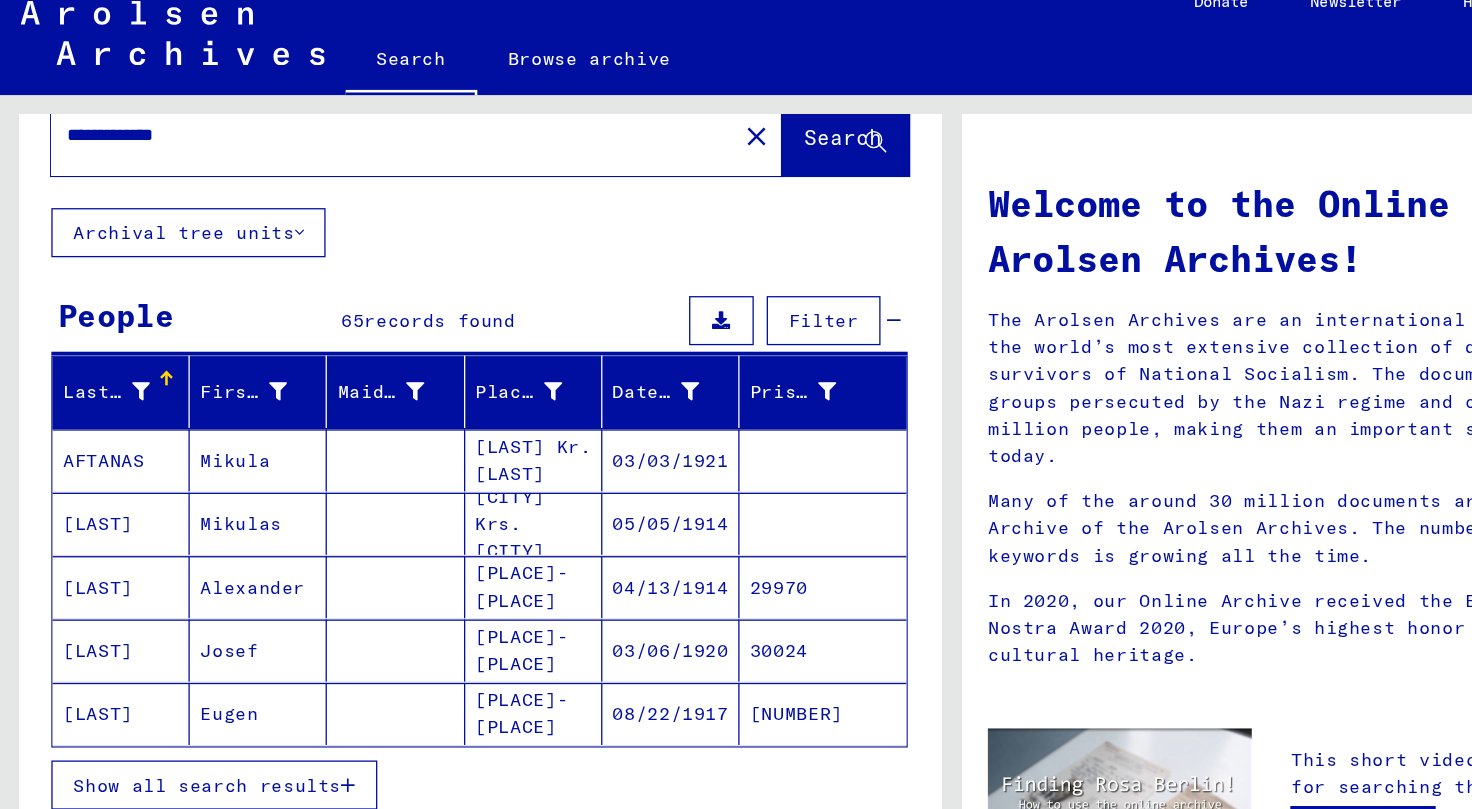 scroll, scrollTop: 55, scrollLeft: 0, axis: vertical 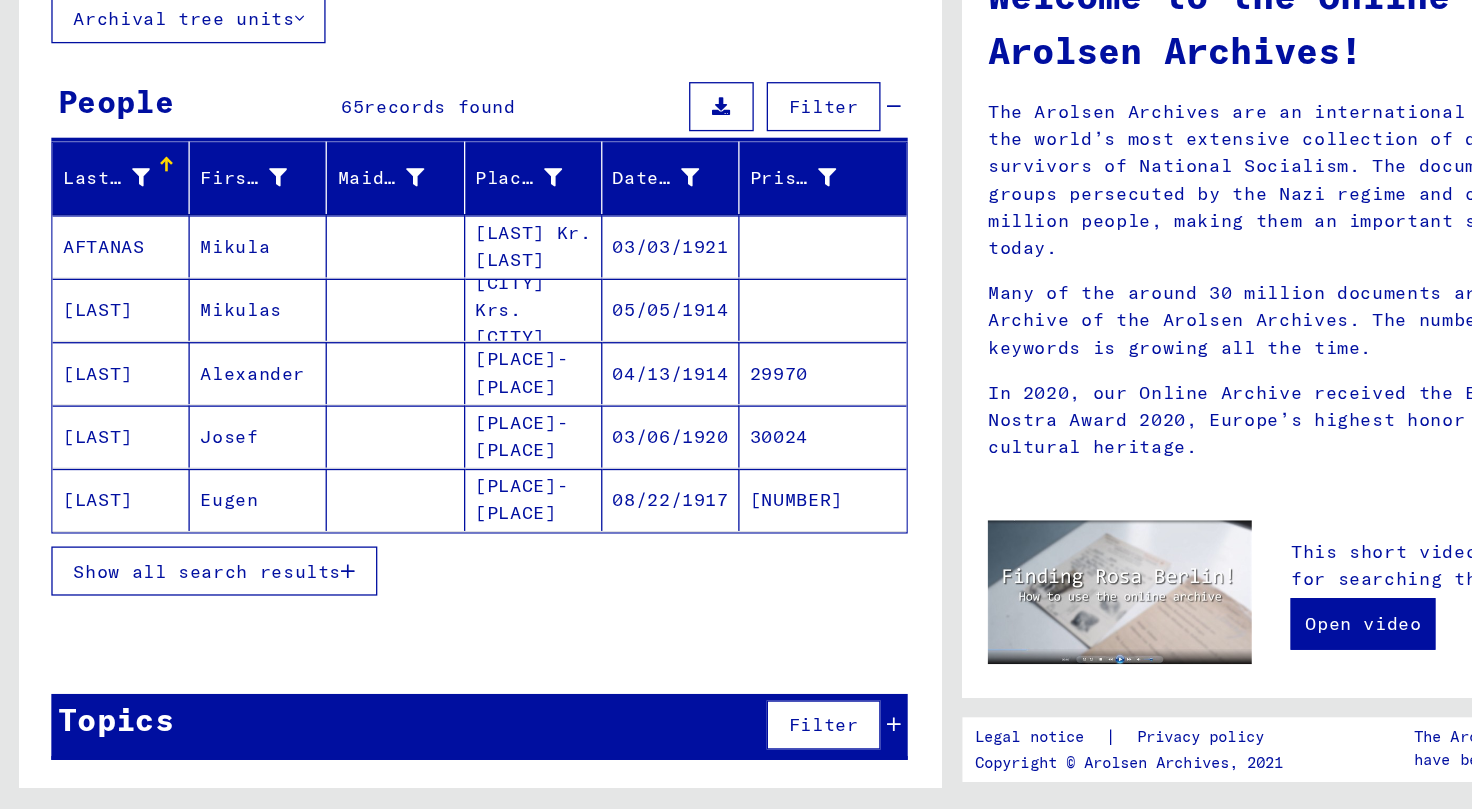 click on "Show all search results" at bounding box center [160, 625] 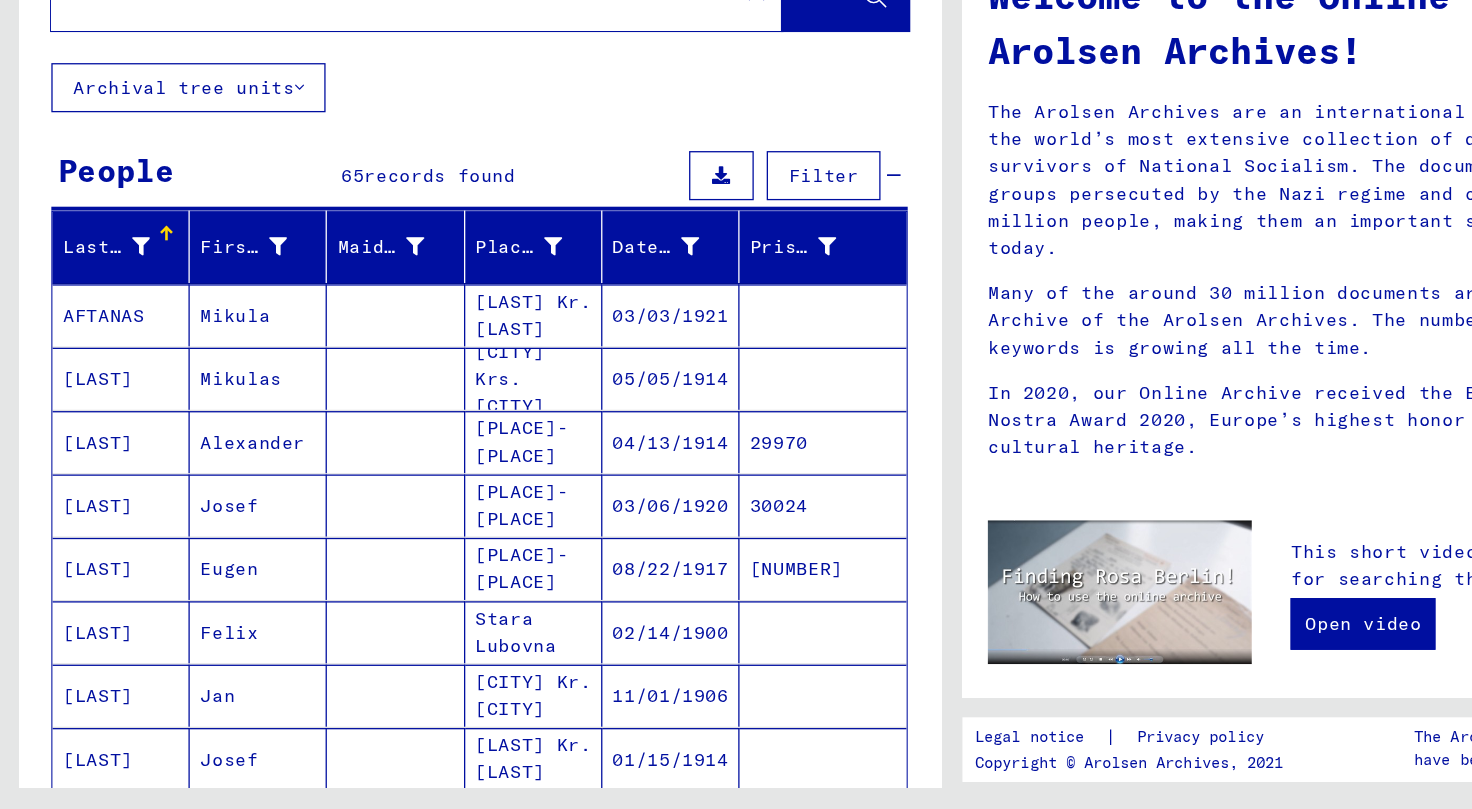 scroll, scrollTop: 0, scrollLeft: 0, axis: both 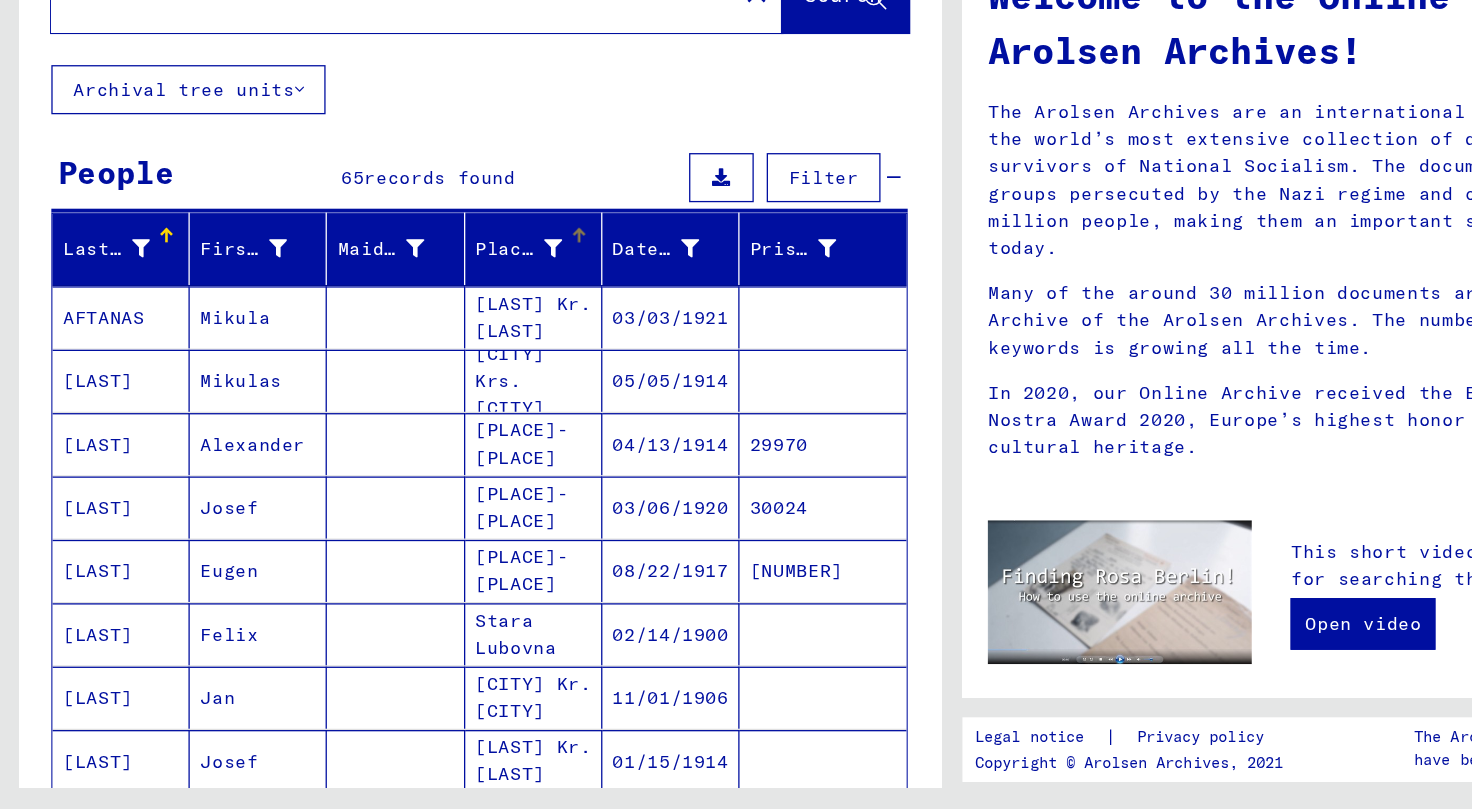 click on "Place of Birth" at bounding box center [401, 376] 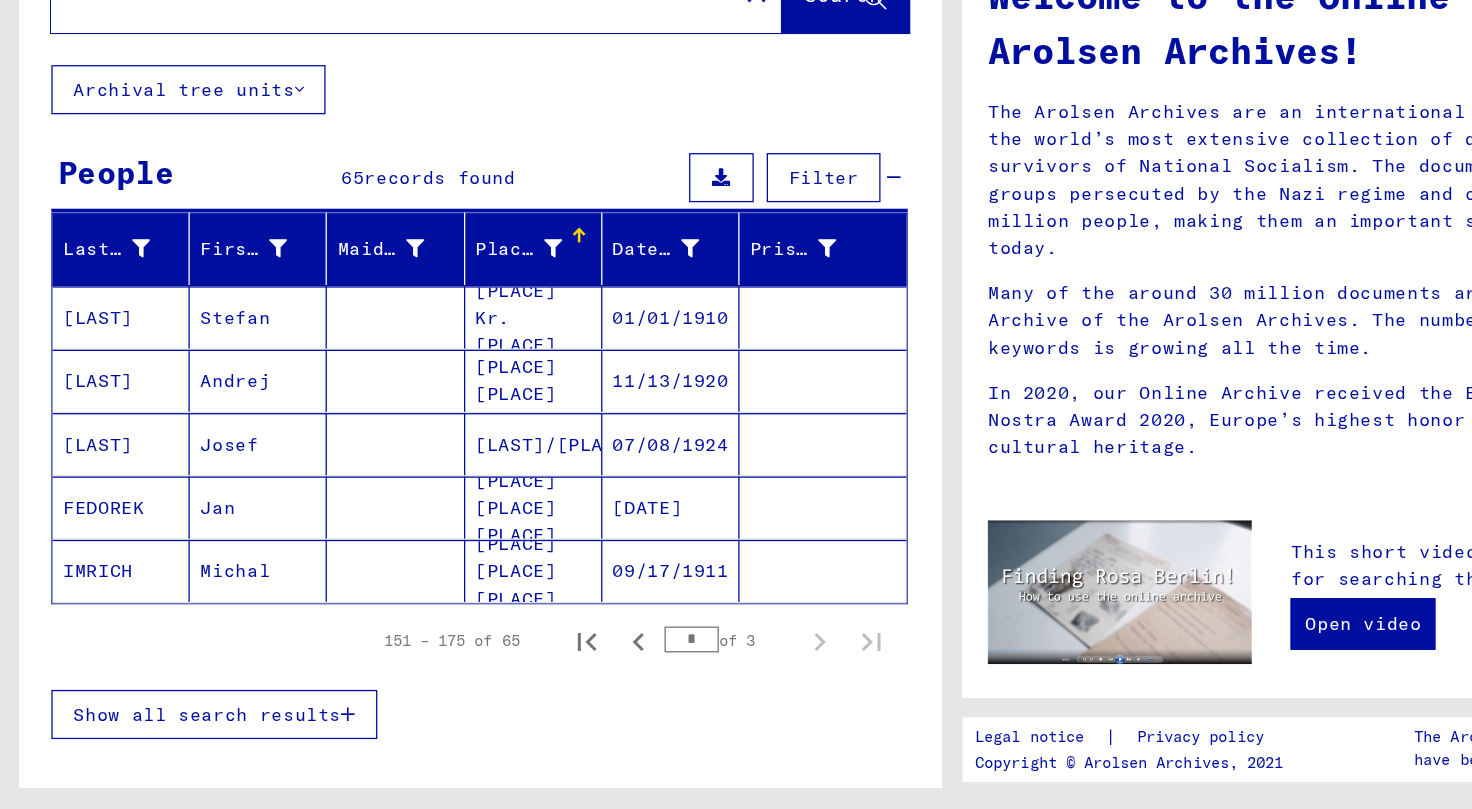 click on "[LAST]" at bounding box center [94, 478] 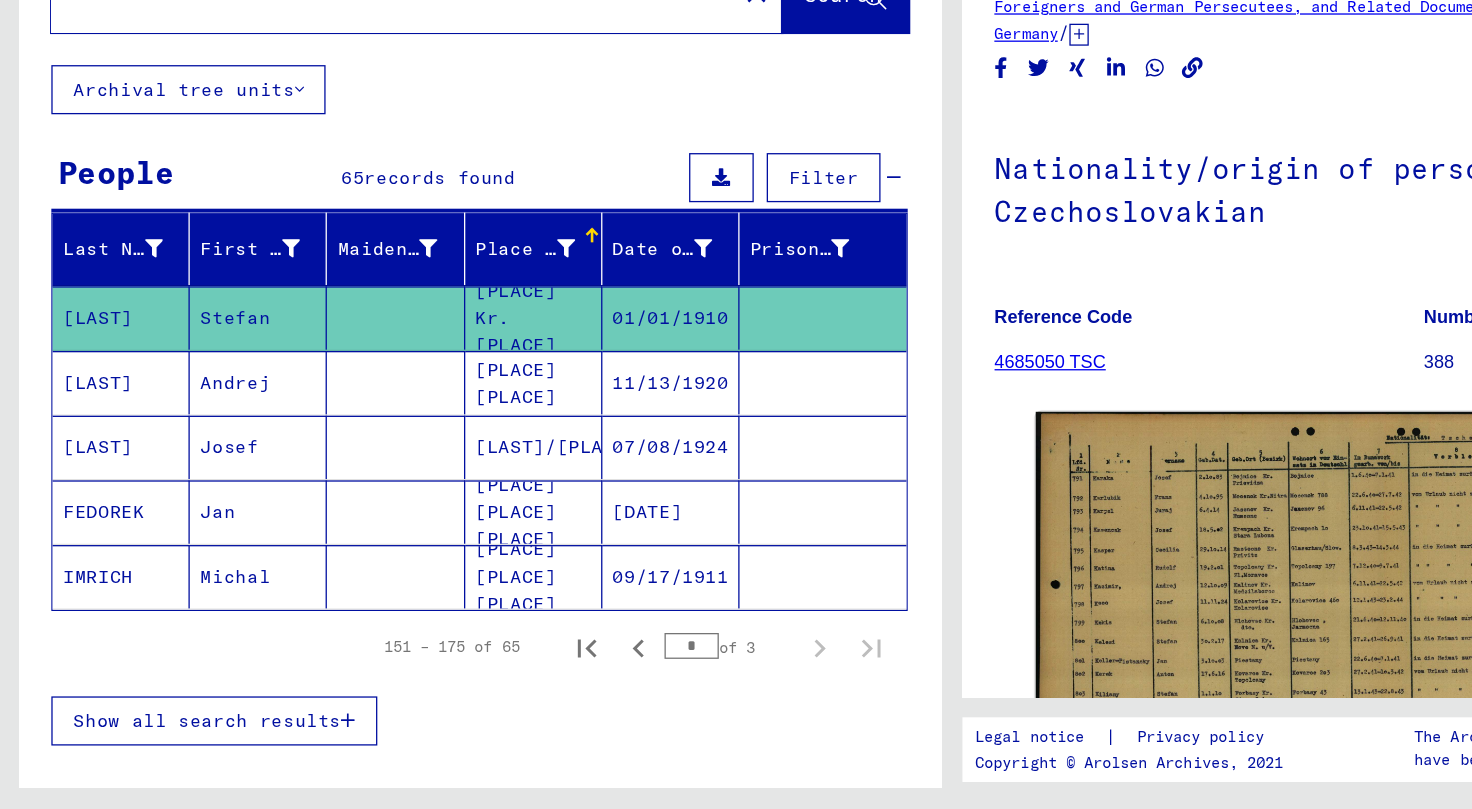 scroll, scrollTop: 0, scrollLeft: 0, axis: both 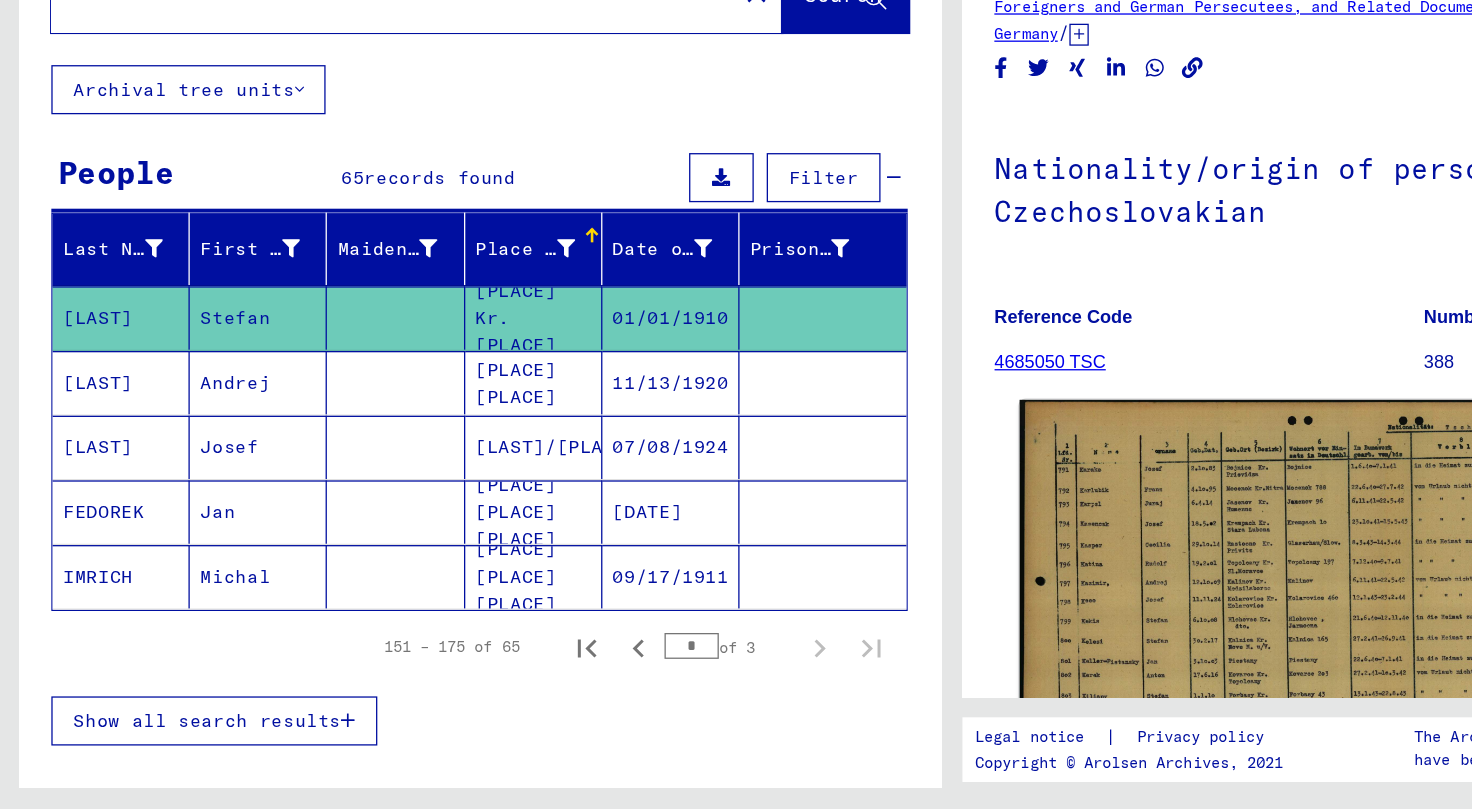 click 